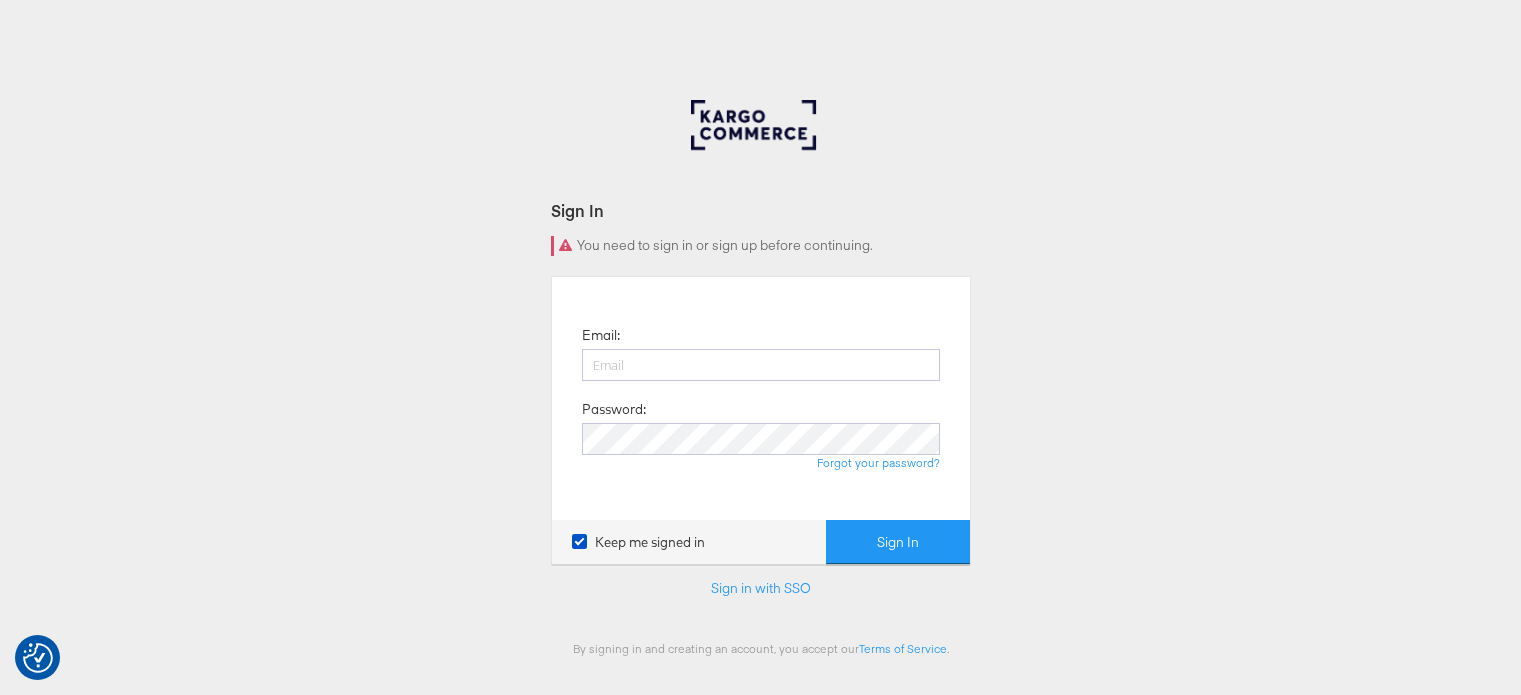 scroll, scrollTop: 0, scrollLeft: 0, axis: both 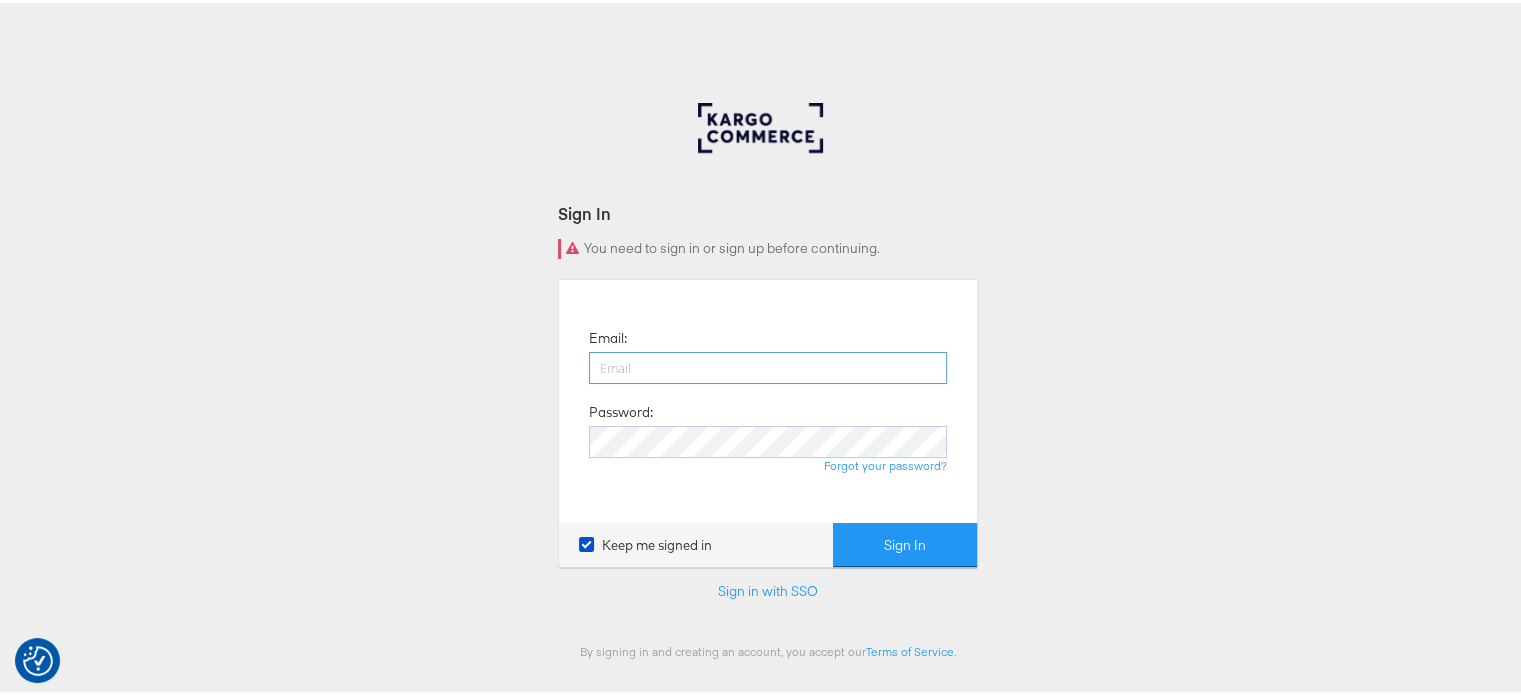 drag, startPoint x: 0, startPoint y: 0, endPoint x: 657, endPoint y: 367, distance: 752.5543 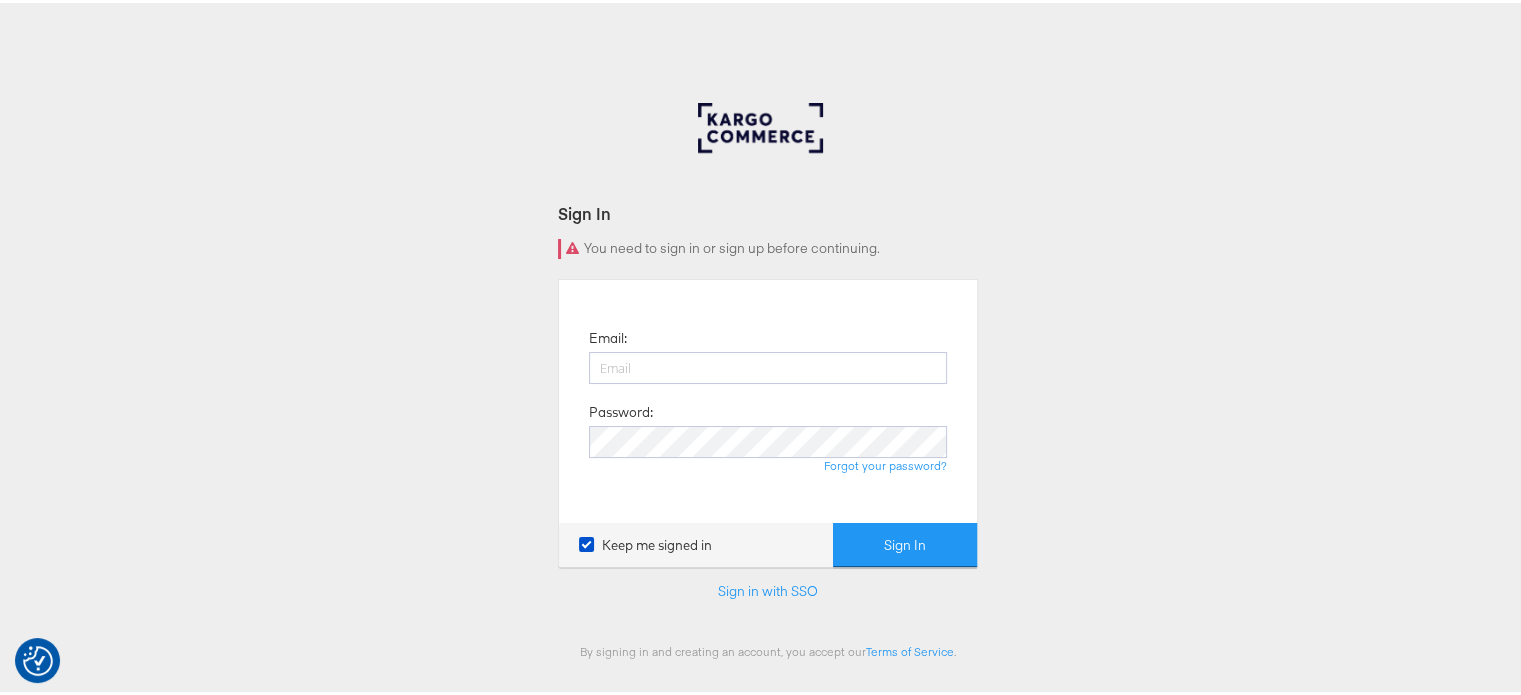 type on "sudheer.bheemunipalli@kargo.com" 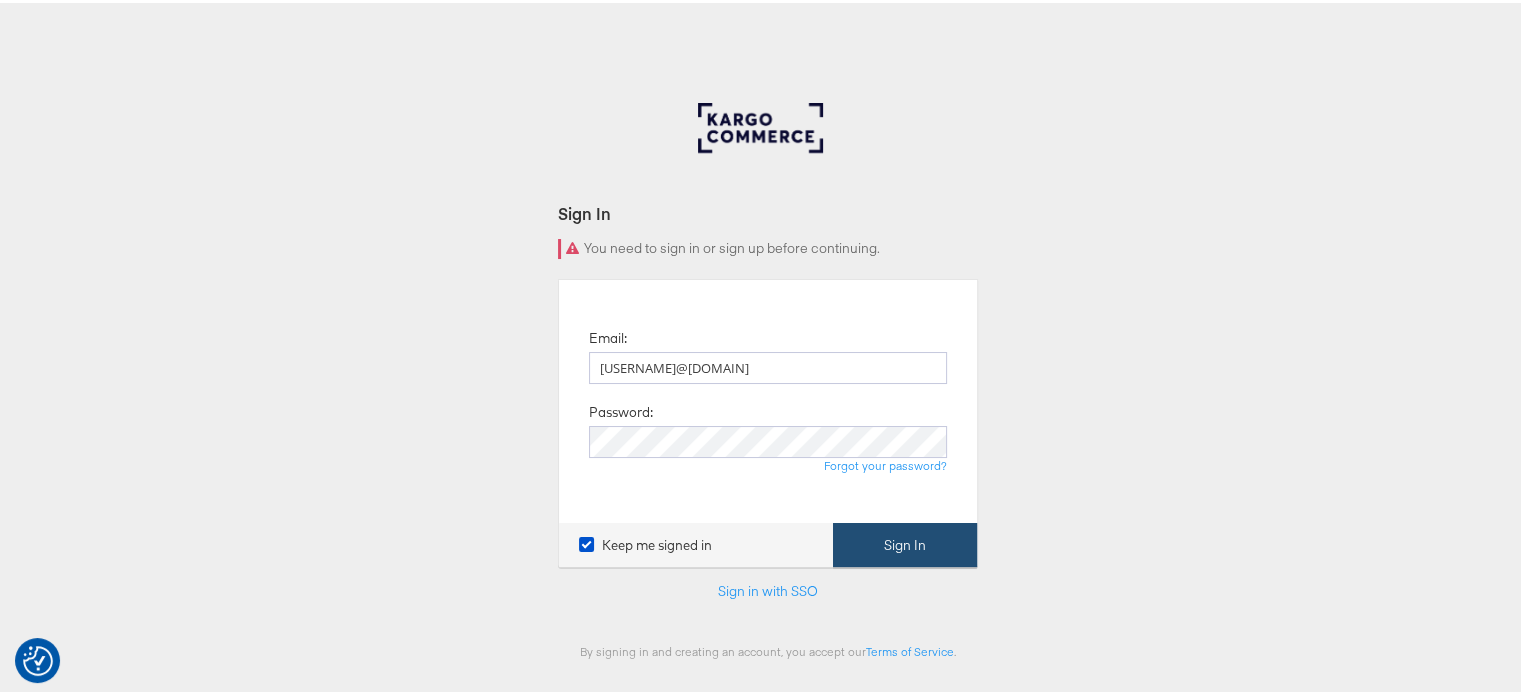 click on "Sign In" at bounding box center (905, 542) 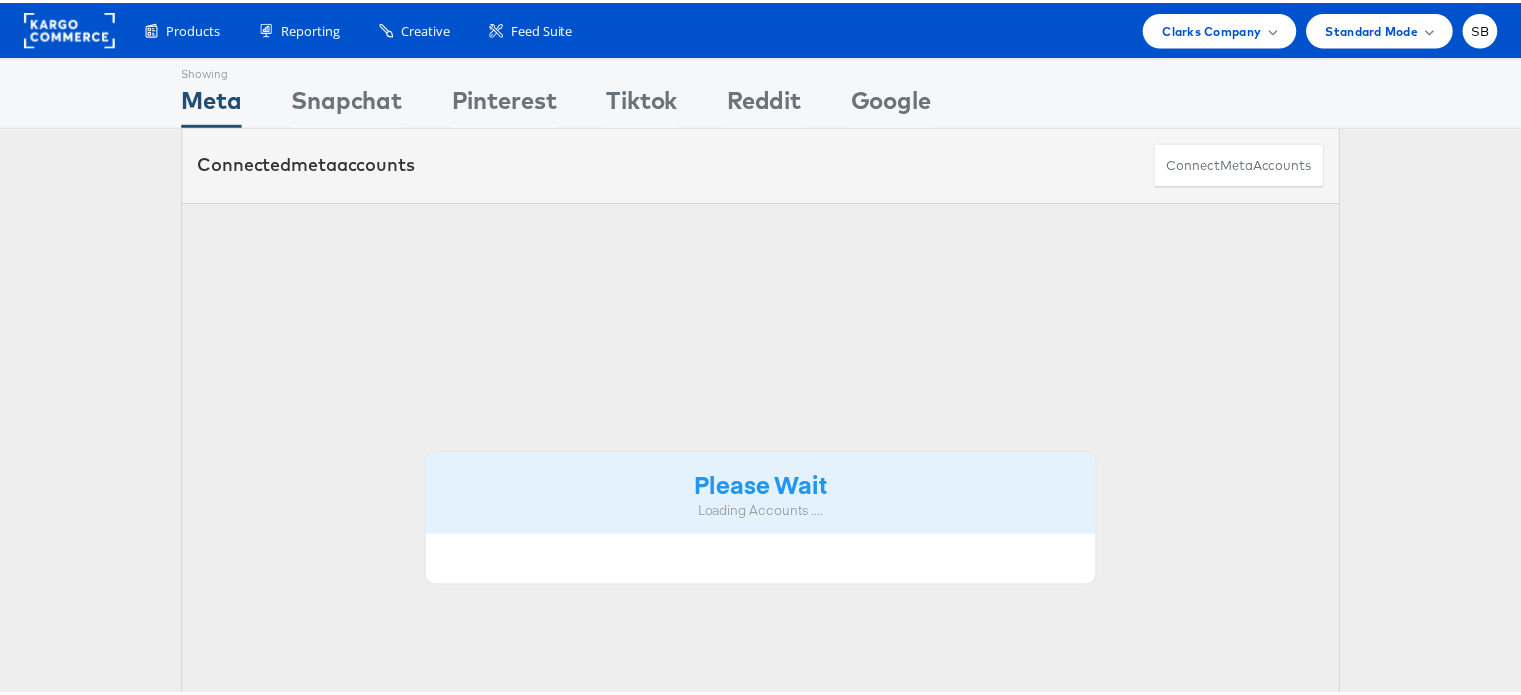scroll, scrollTop: 0, scrollLeft: 0, axis: both 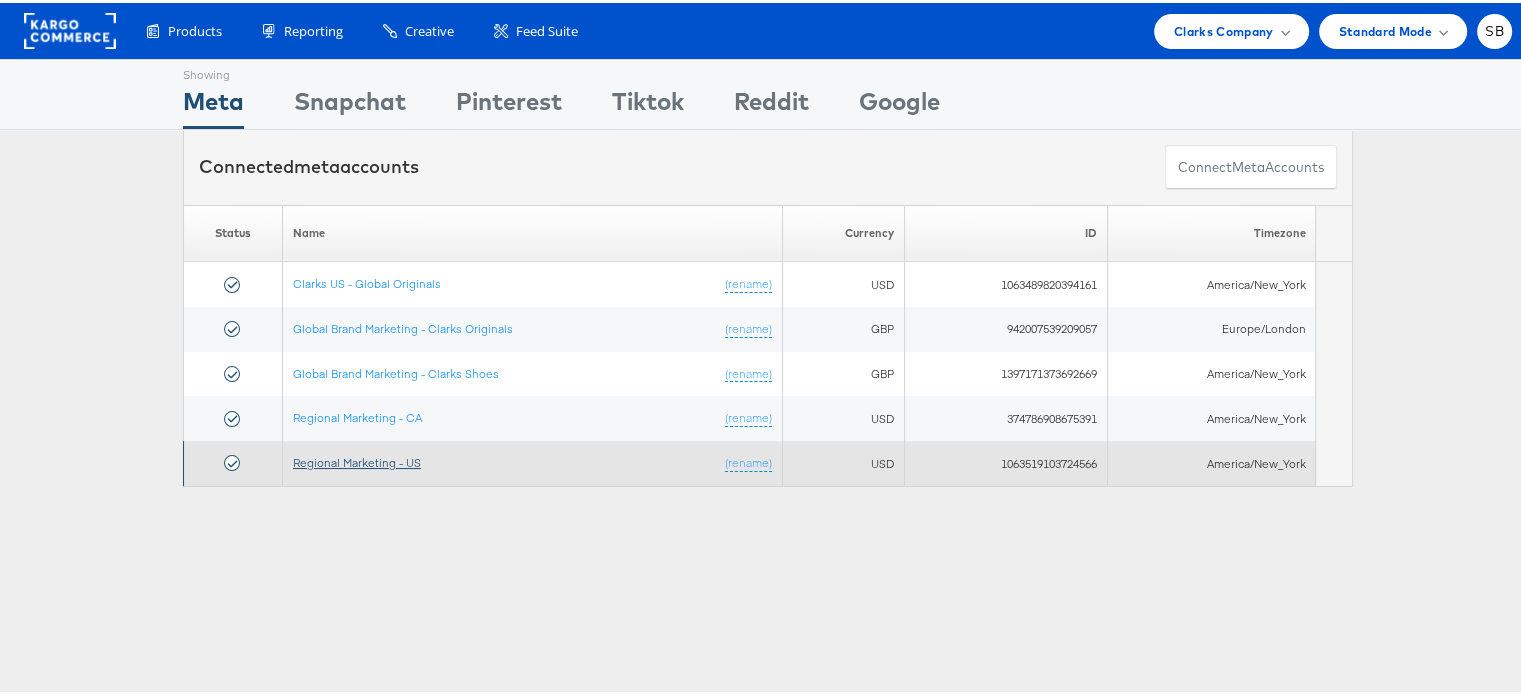 click on "Regional Marketing - US" at bounding box center [357, 459] 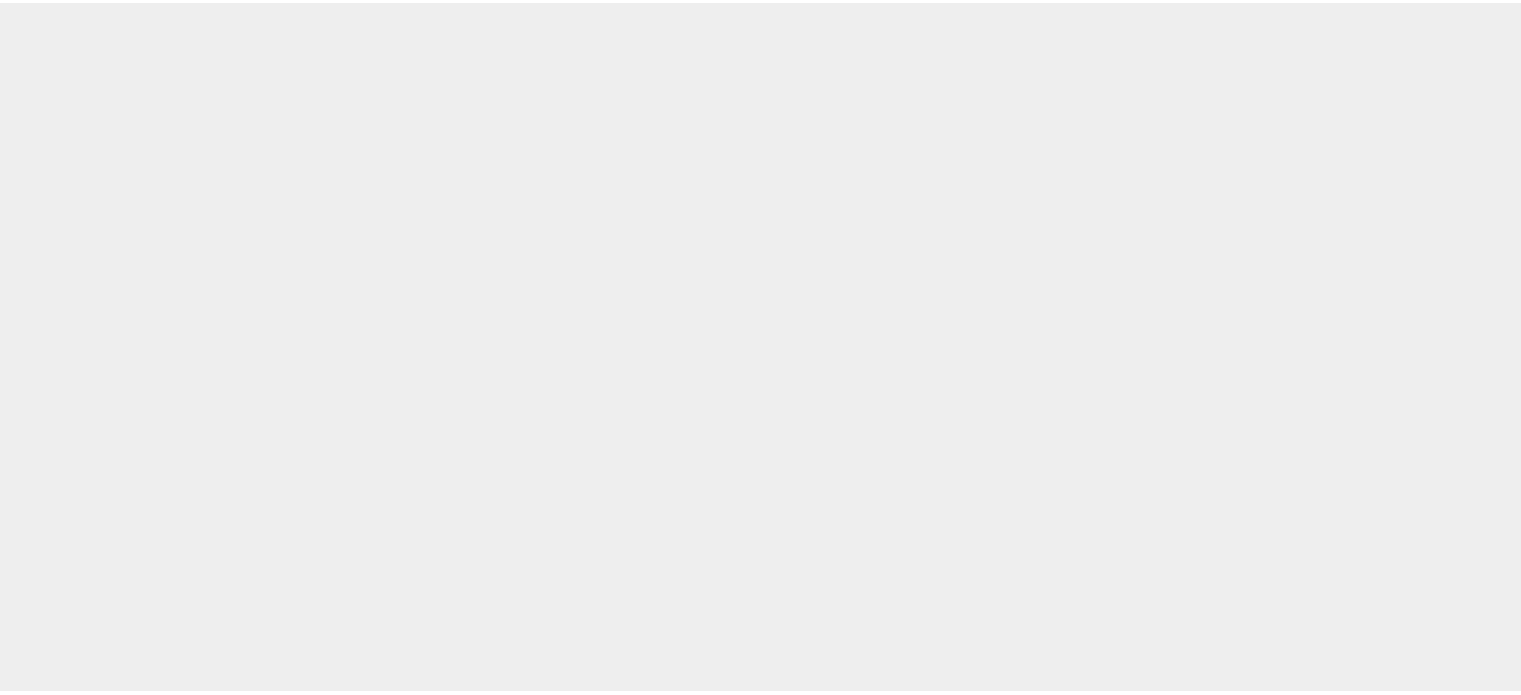 scroll, scrollTop: 0, scrollLeft: 0, axis: both 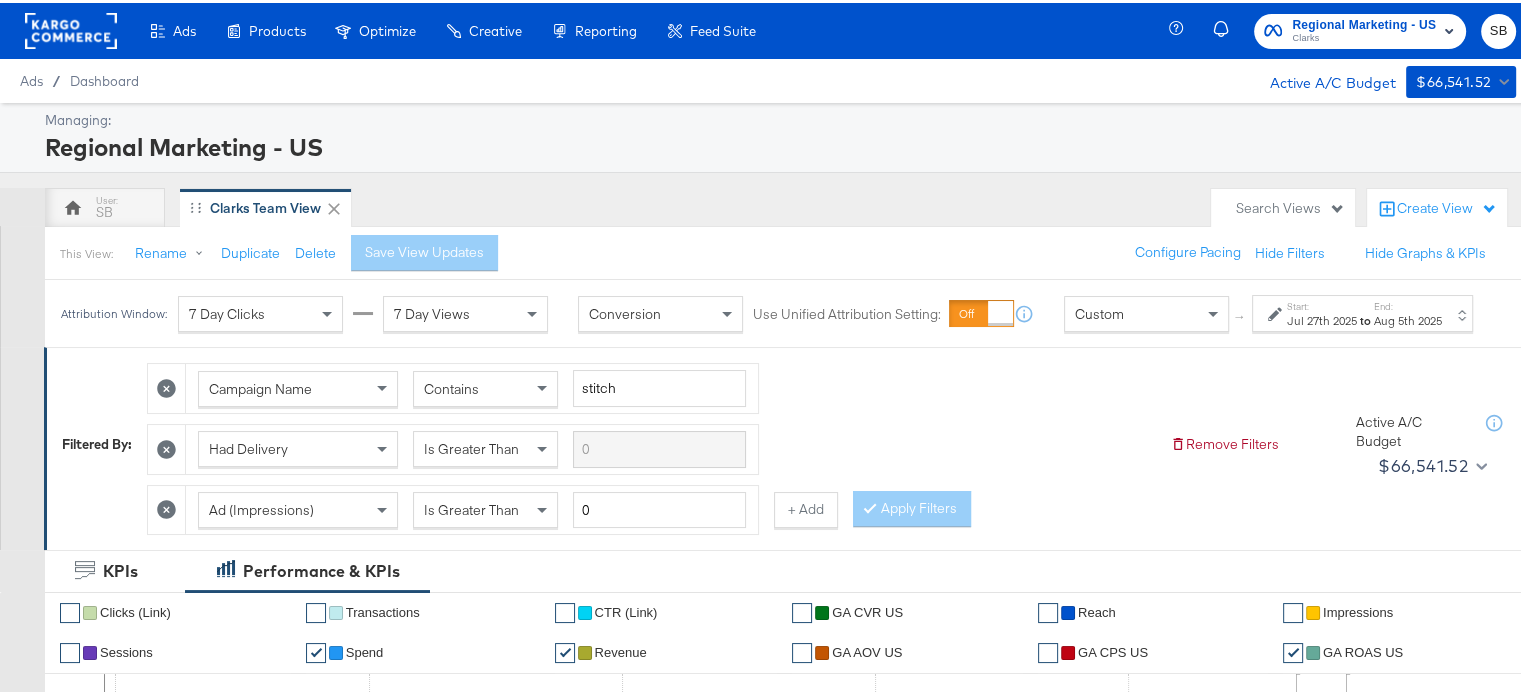 click on "Jul 27th 2025" at bounding box center (1322, 318) 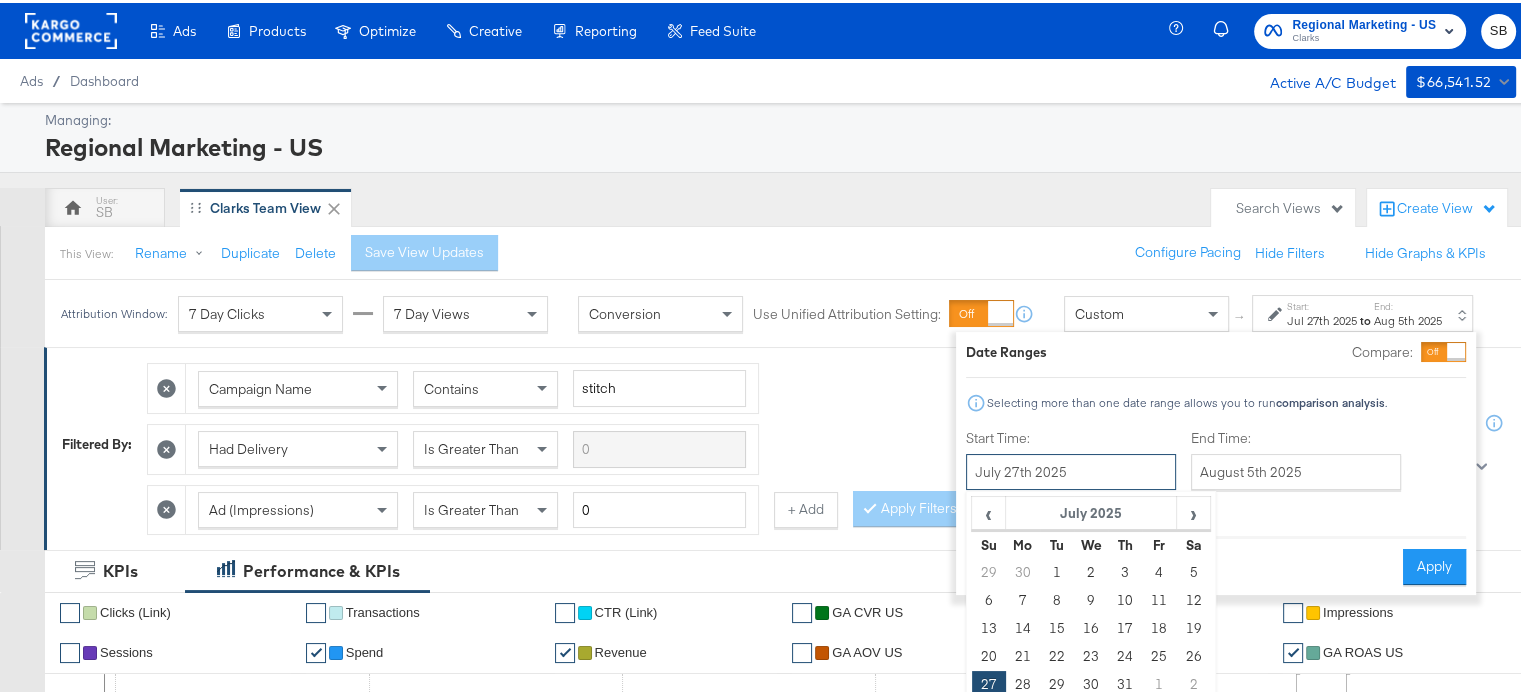 click on "July 27th 2025" at bounding box center (1071, 469) 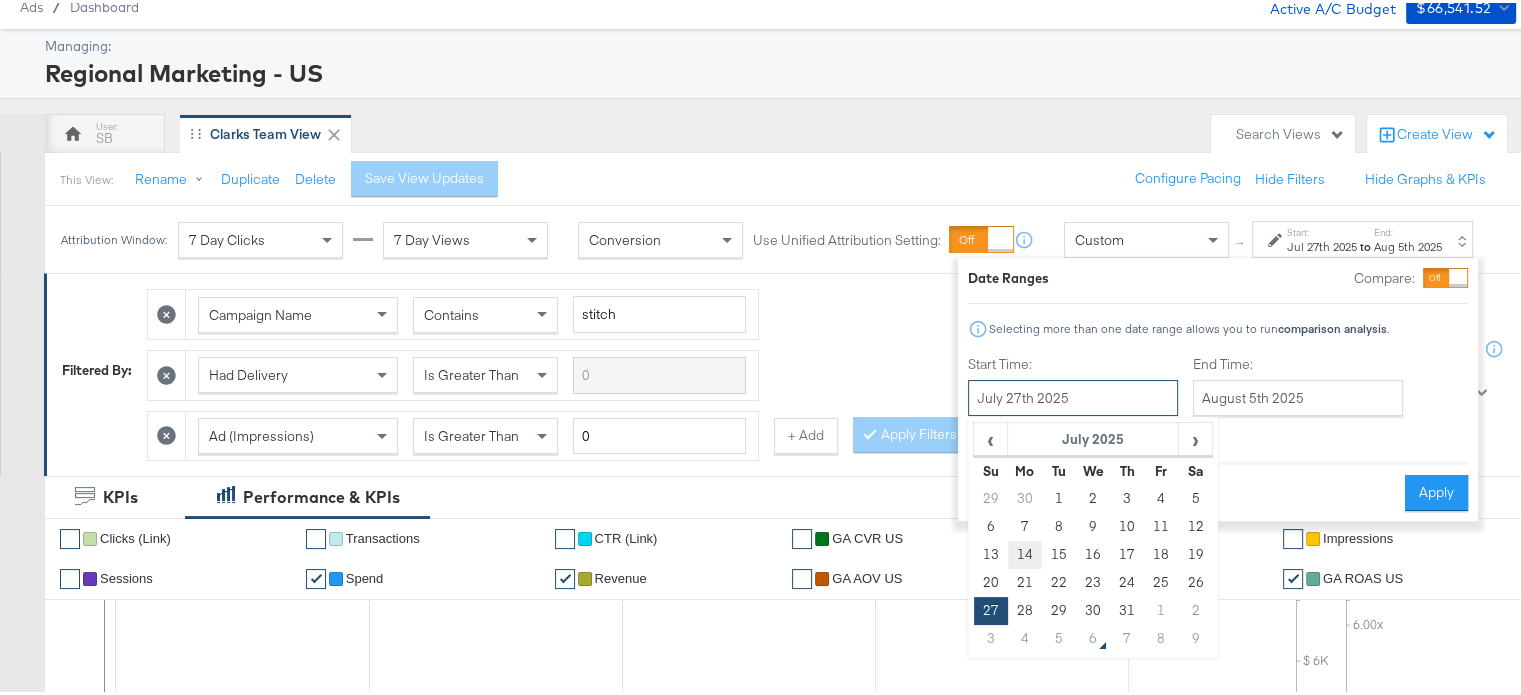 scroll, scrollTop: 79, scrollLeft: 0, axis: vertical 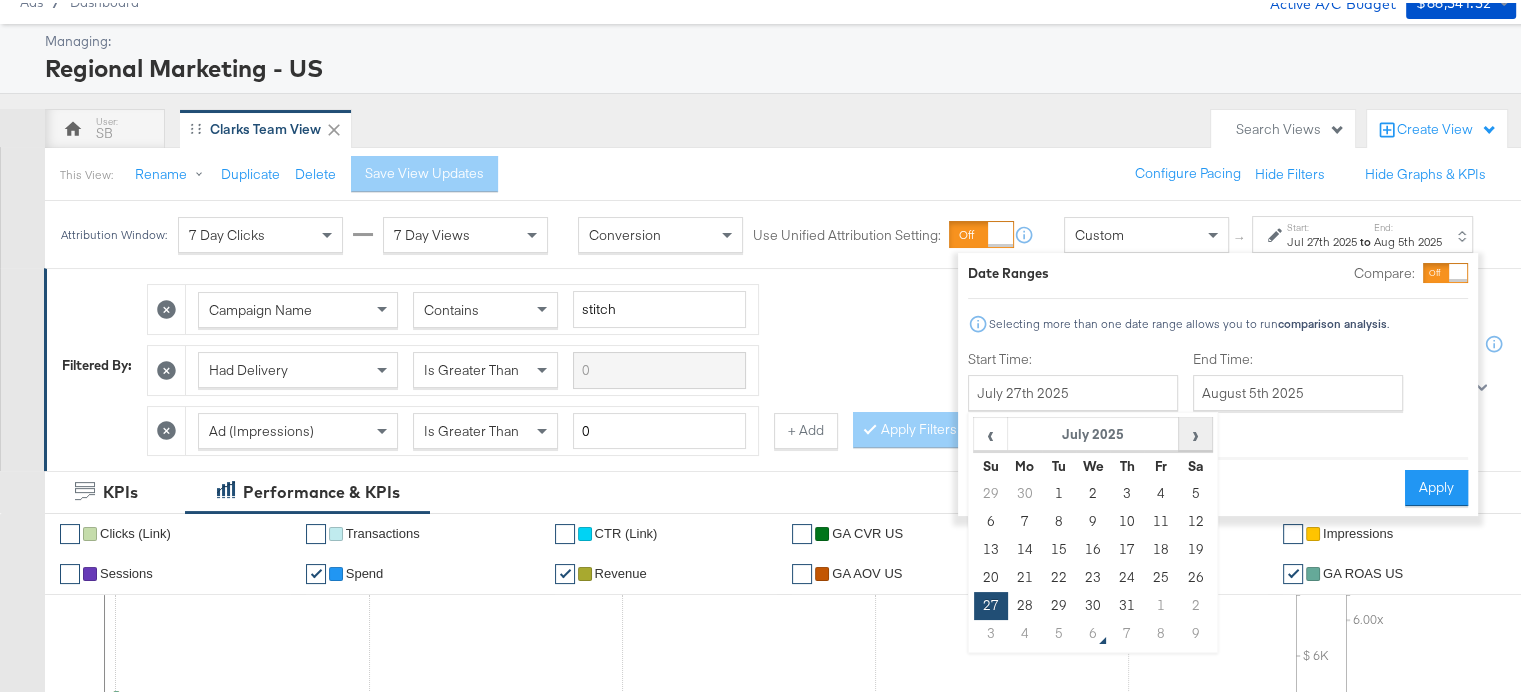 click on "›" at bounding box center (1195, 431) 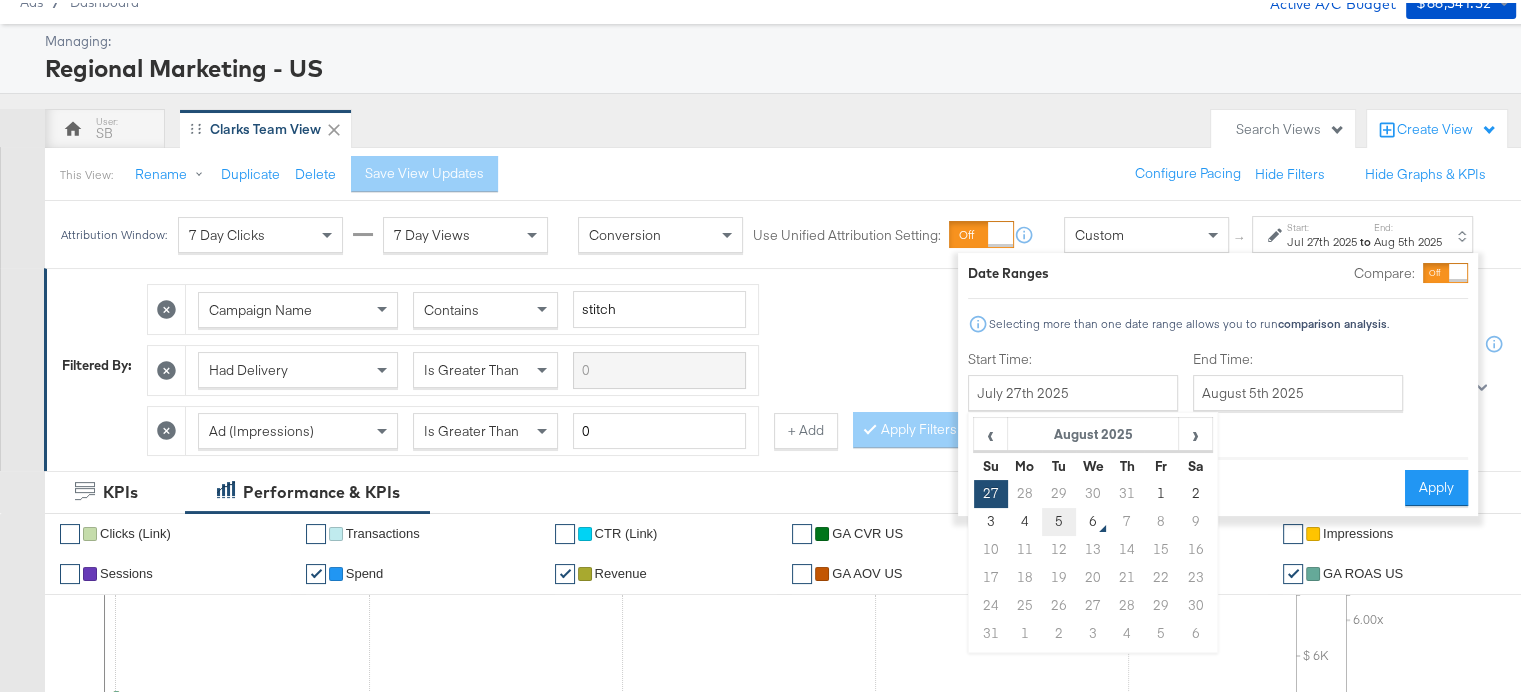 click on "5" at bounding box center (1059, 519) 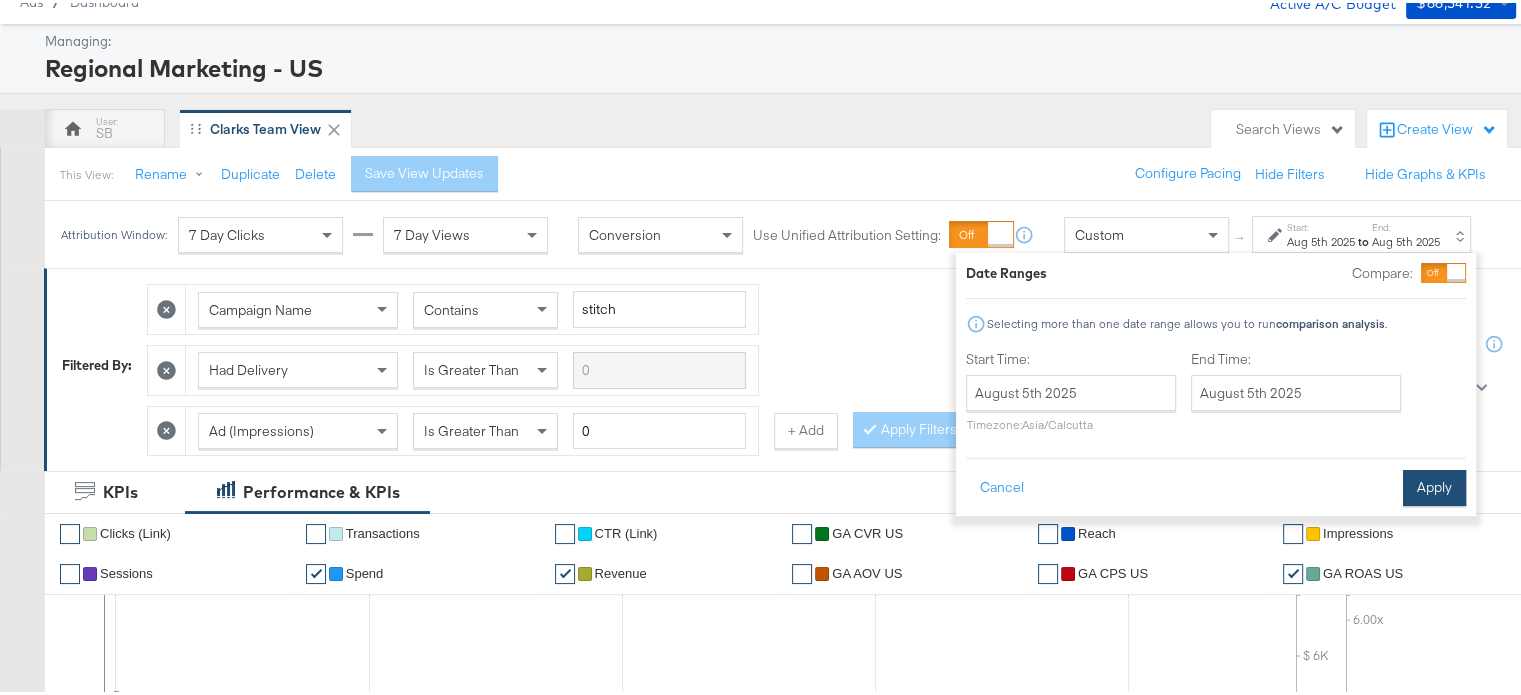 click on "Apply" at bounding box center (1434, 485) 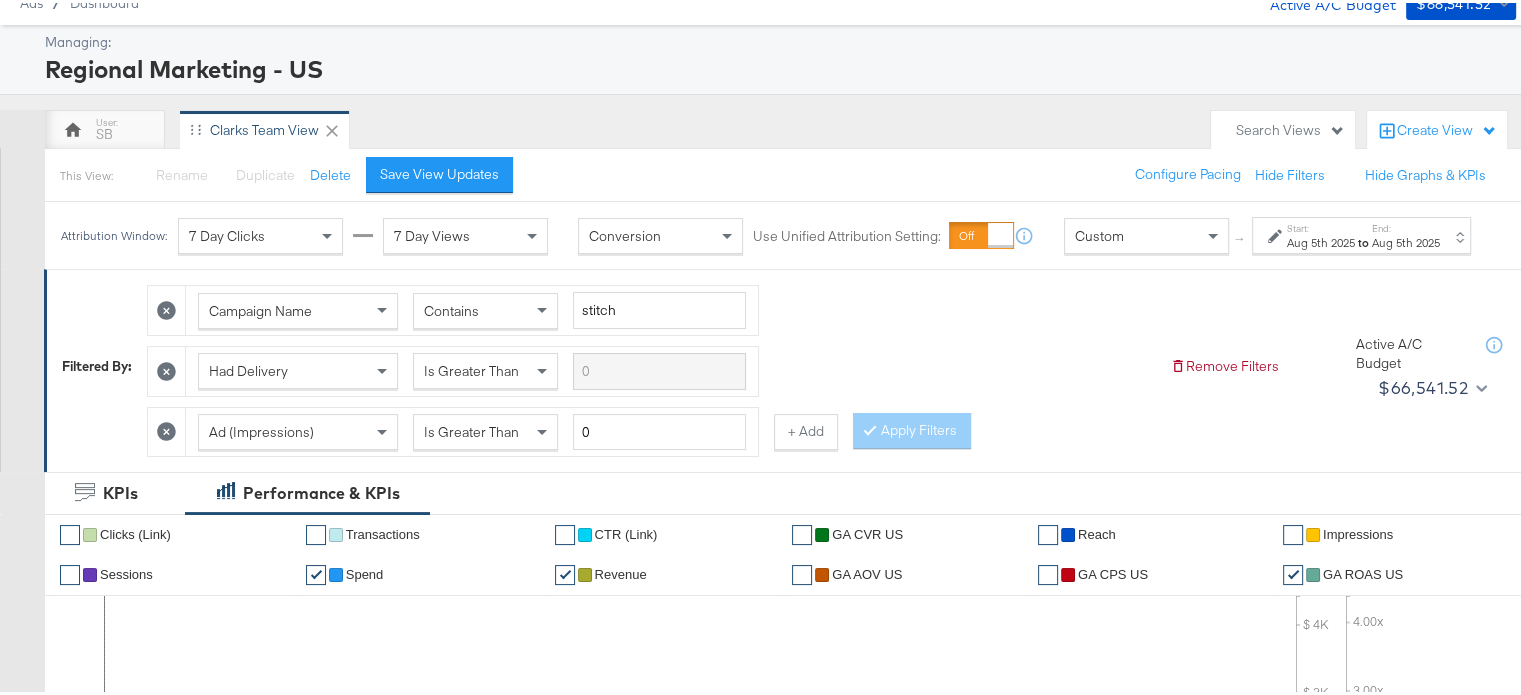 scroll, scrollTop: 0, scrollLeft: 0, axis: both 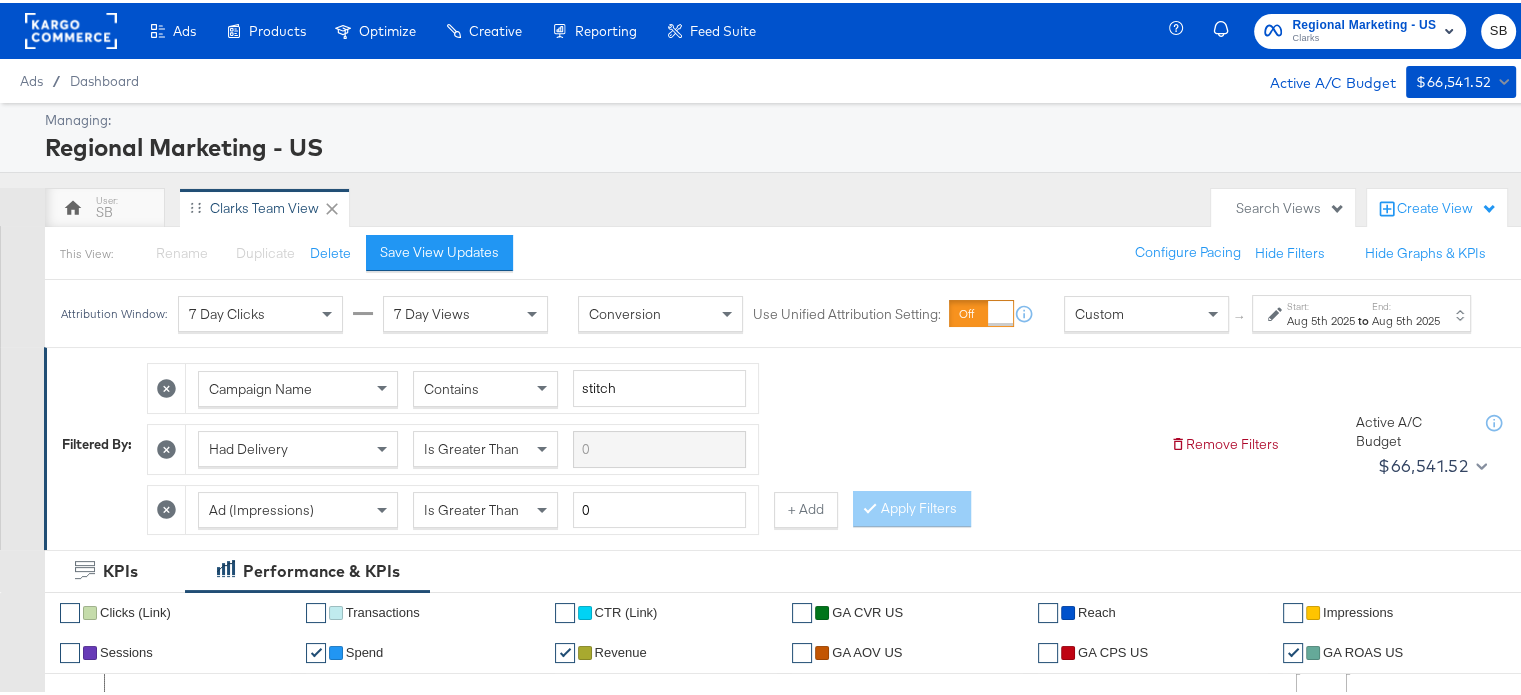 click 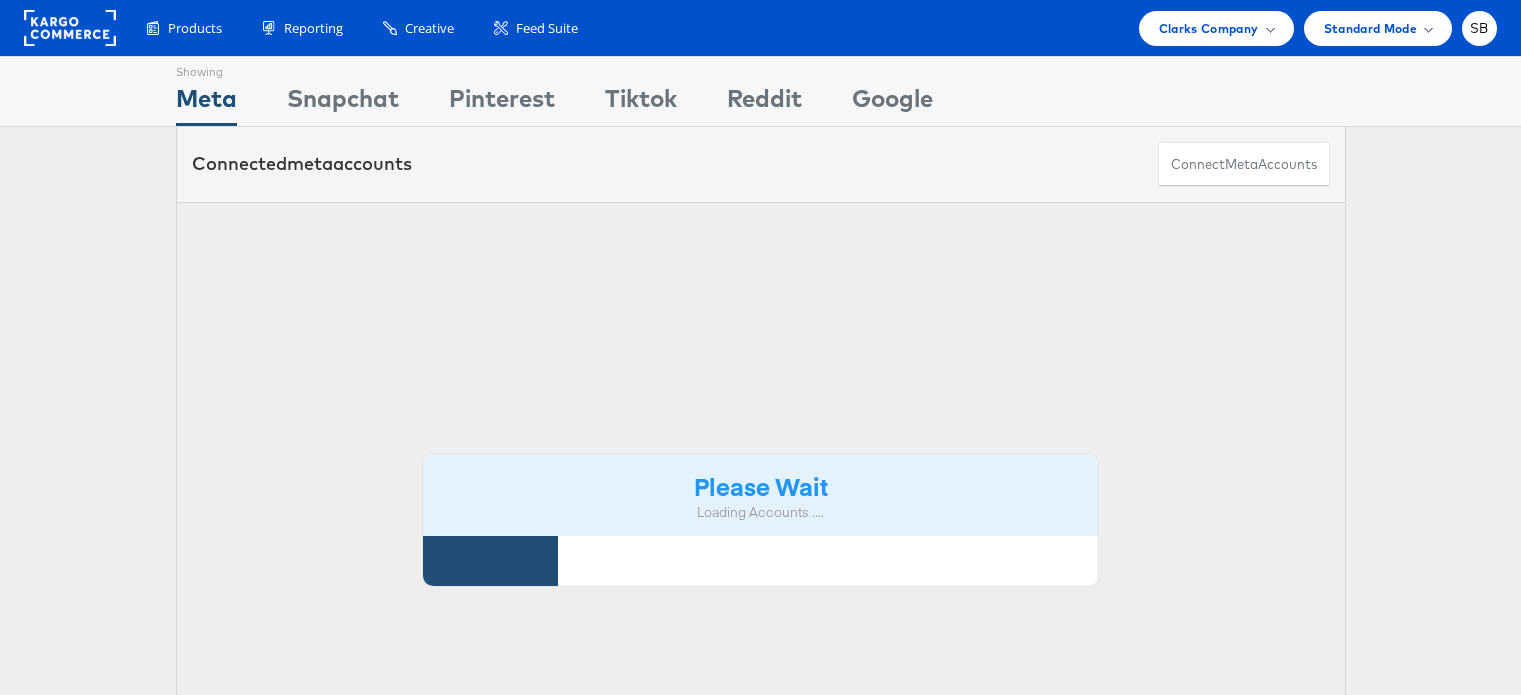 scroll, scrollTop: 0, scrollLeft: 0, axis: both 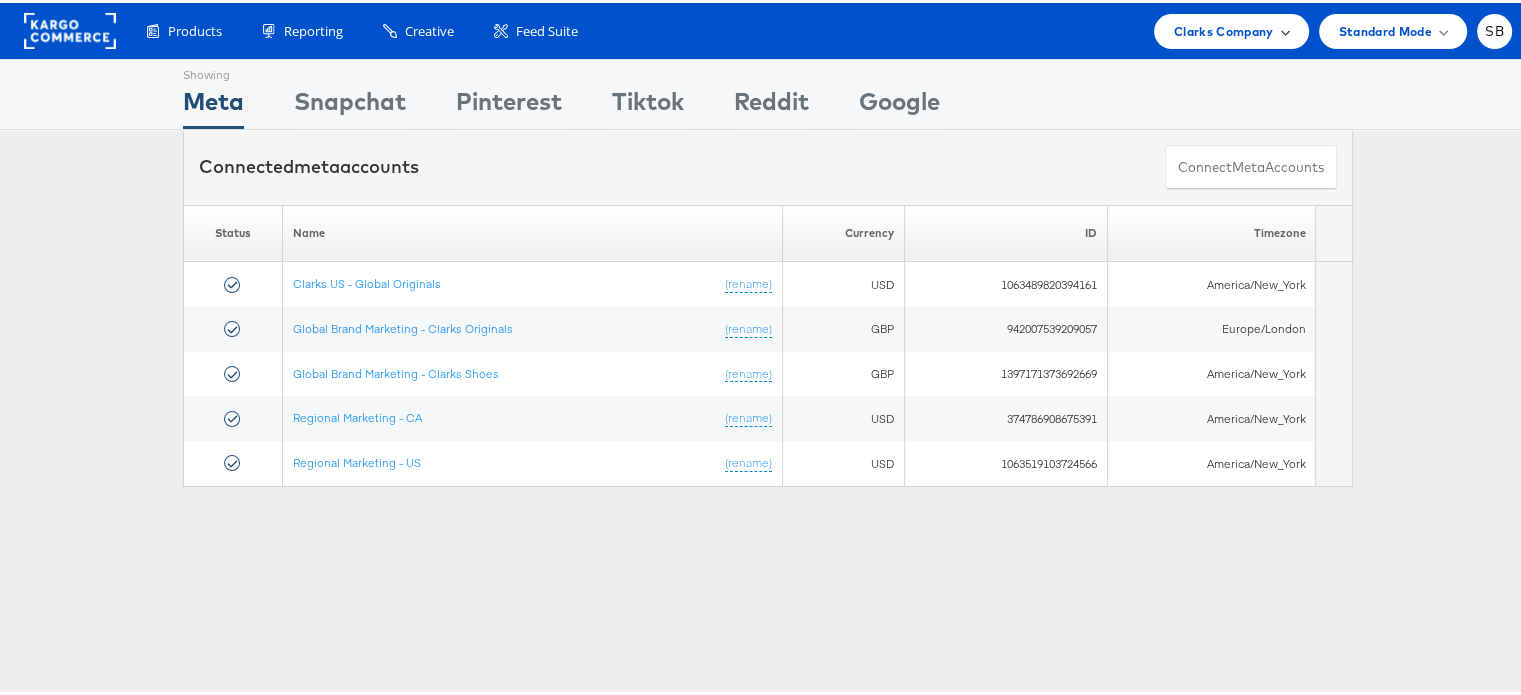click on "Clarks Company" at bounding box center [1224, 28] 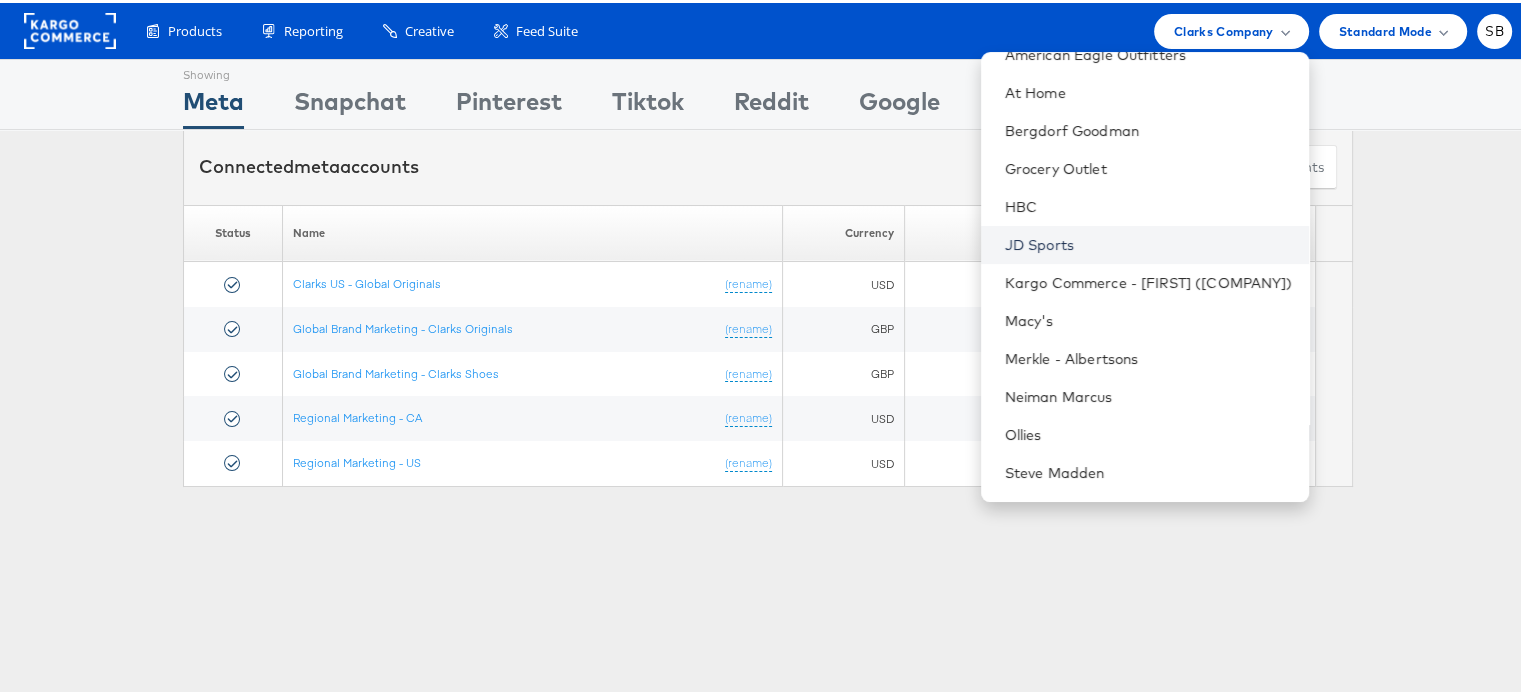 scroll, scrollTop: 172, scrollLeft: 0, axis: vertical 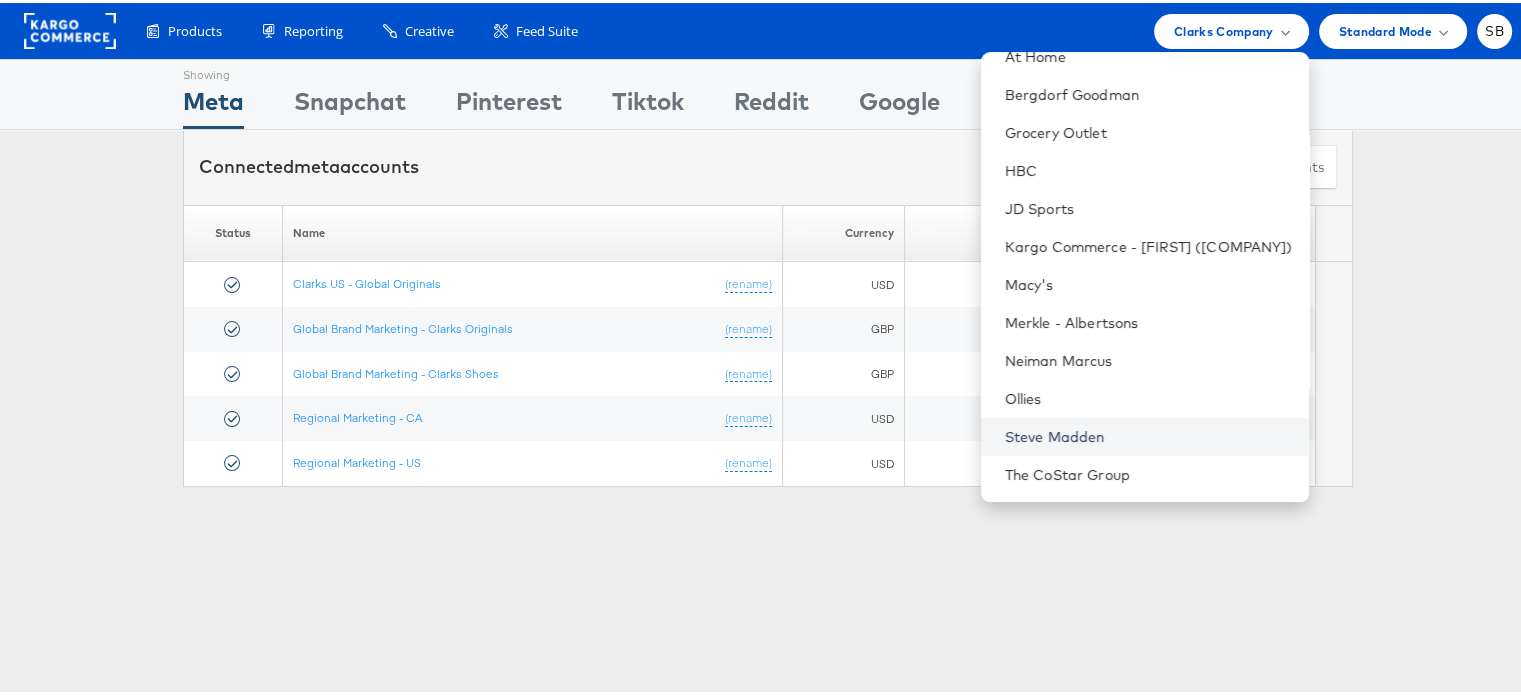 click on "Steve Madden" at bounding box center [1149, 434] 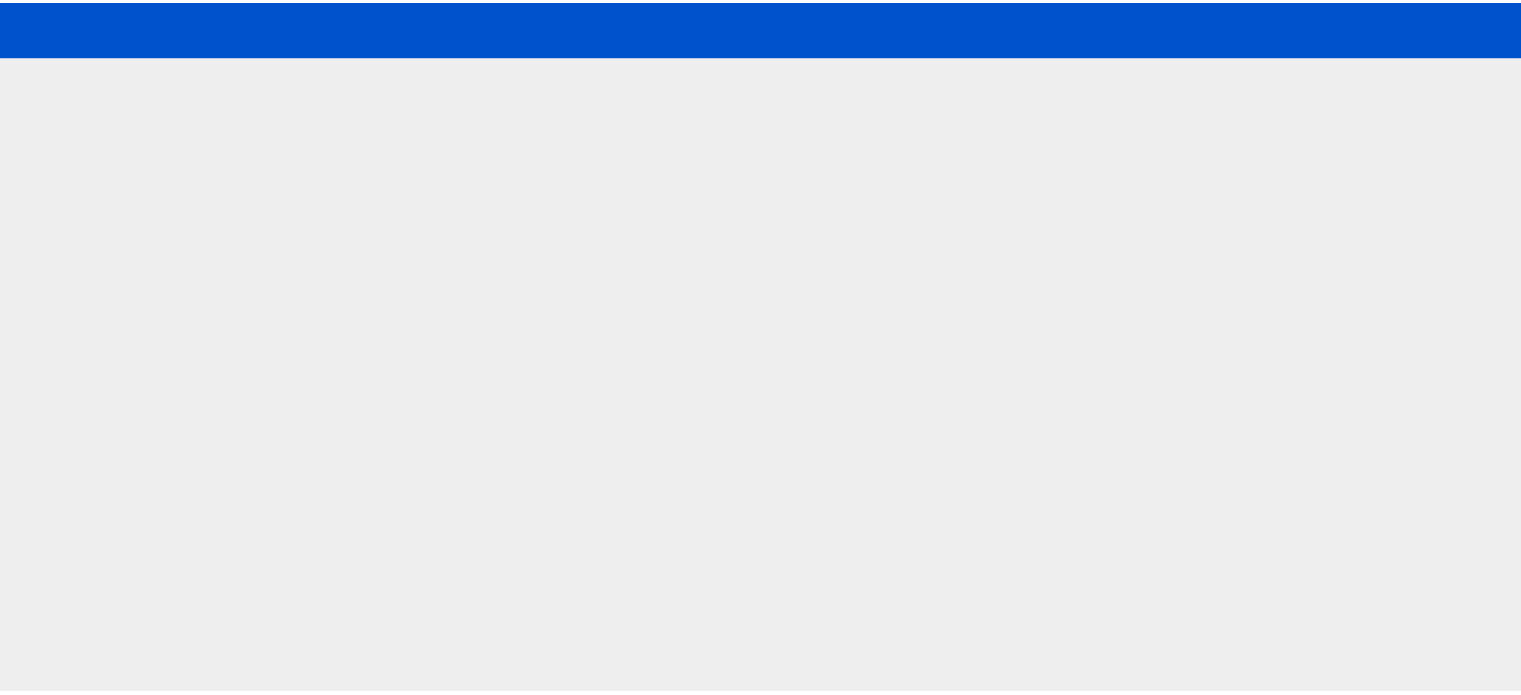 scroll, scrollTop: 0, scrollLeft: 0, axis: both 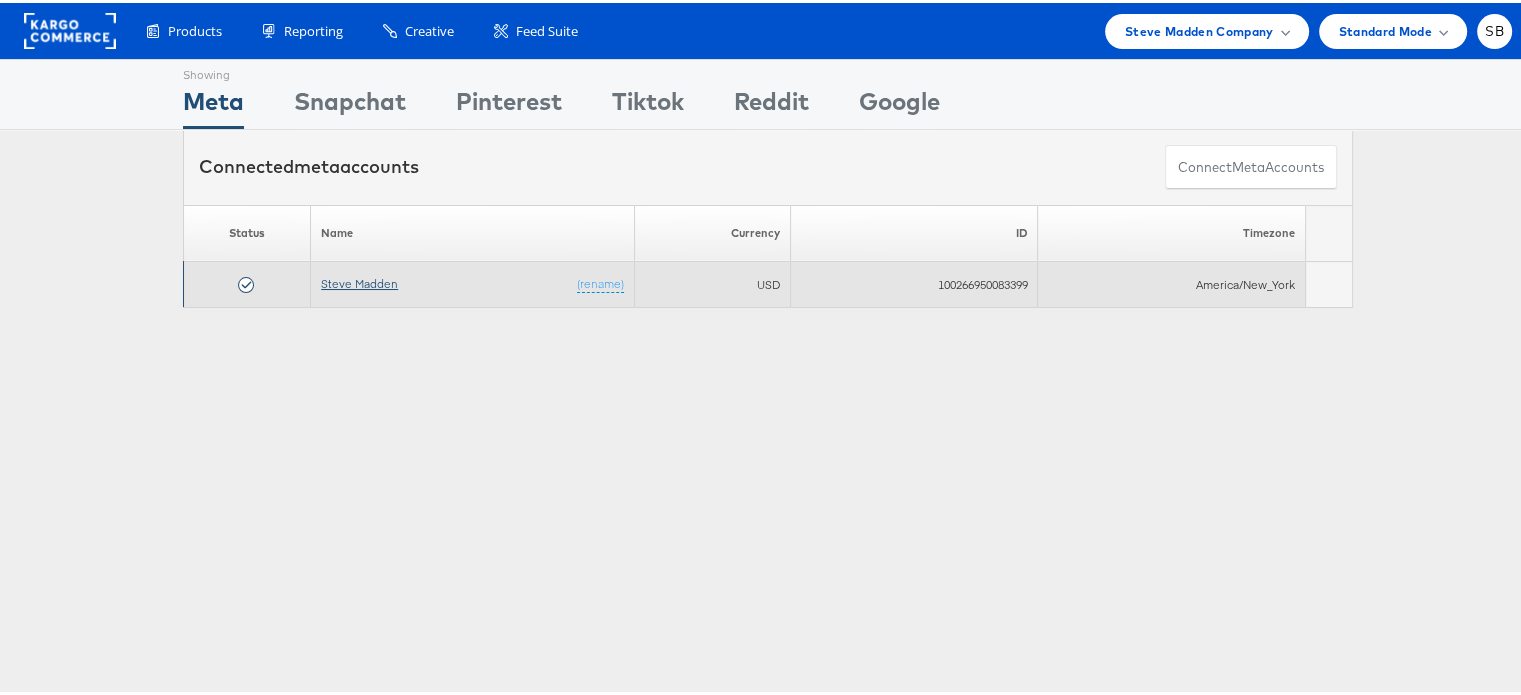 click on "Steve Madden" at bounding box center (359, 280) 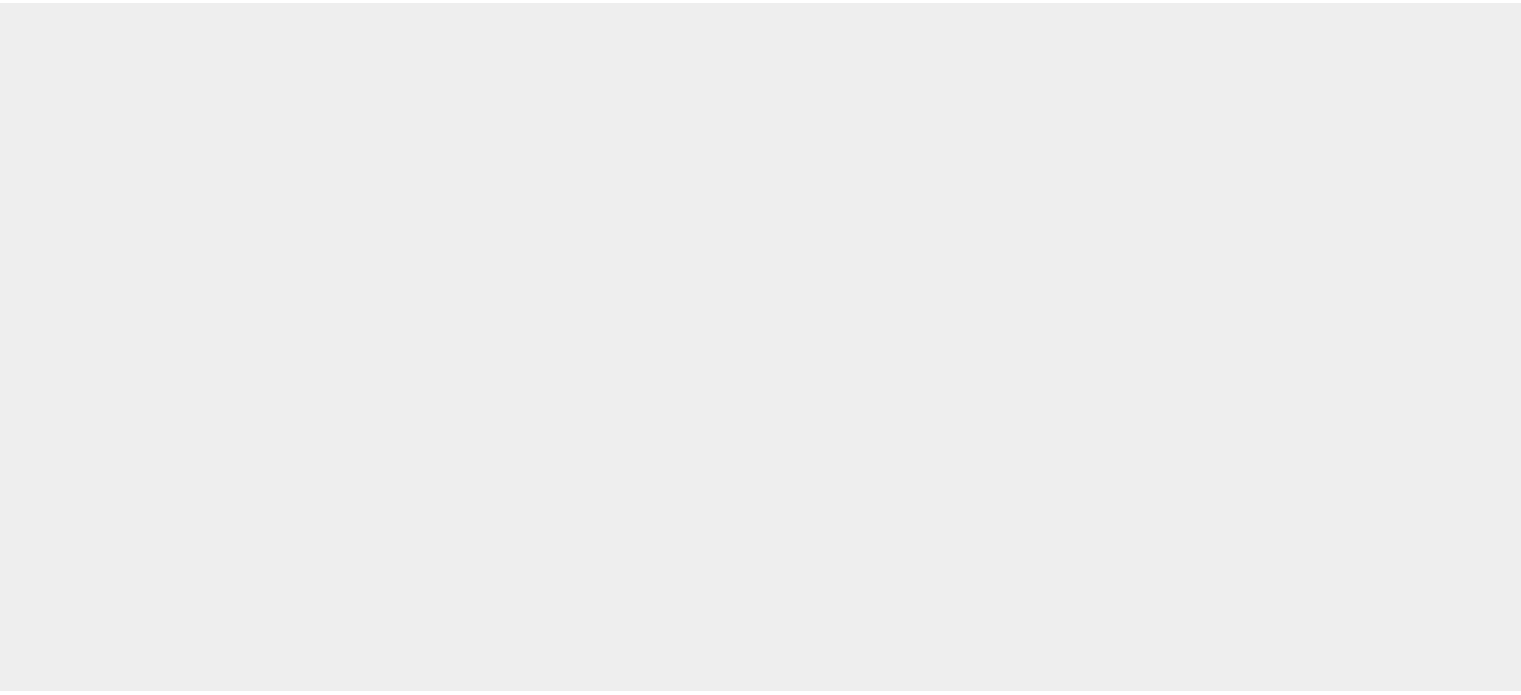 scroll, scrollTop: 0, scrollLeft: 0, axis: both 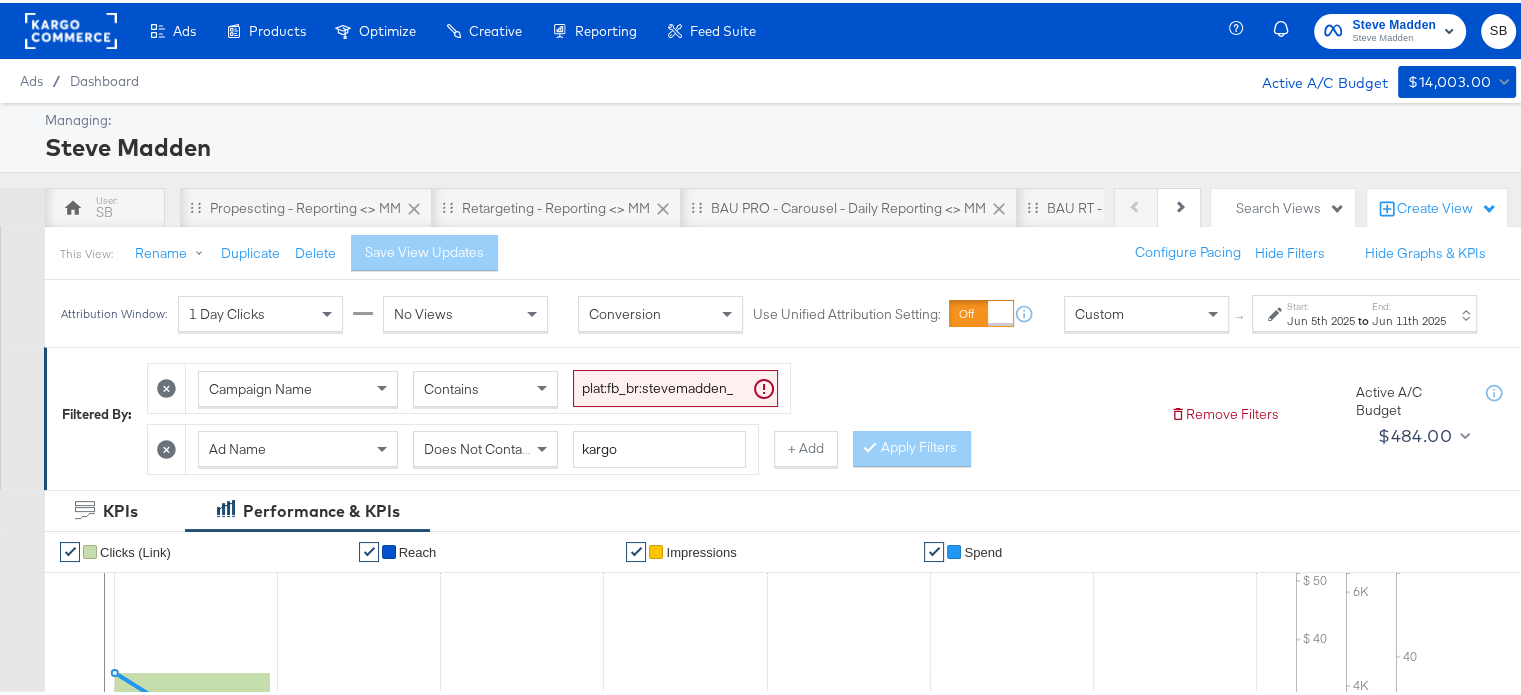click on "Jun 5th 2025" at bounding box center [1321, 318] 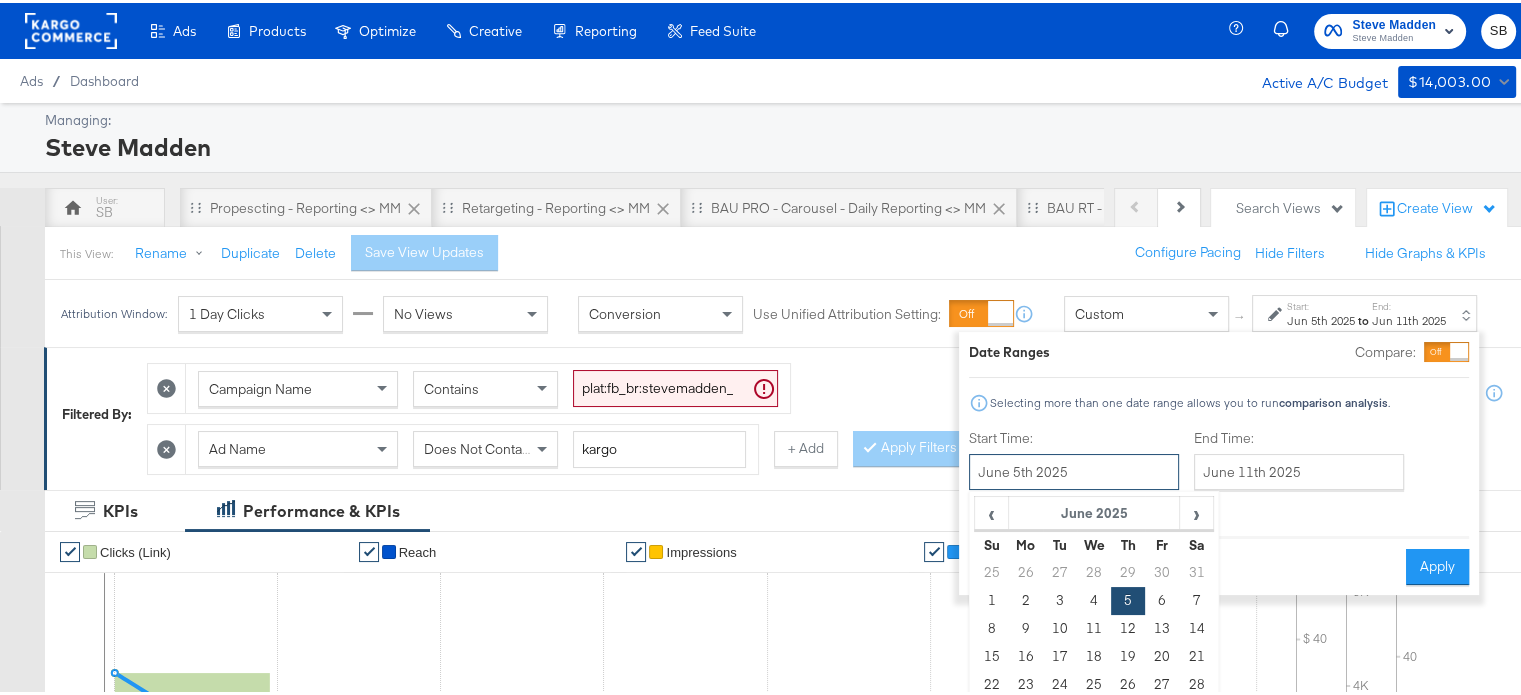 click on "June 5th 2025" at bounding box center (1074, 469) 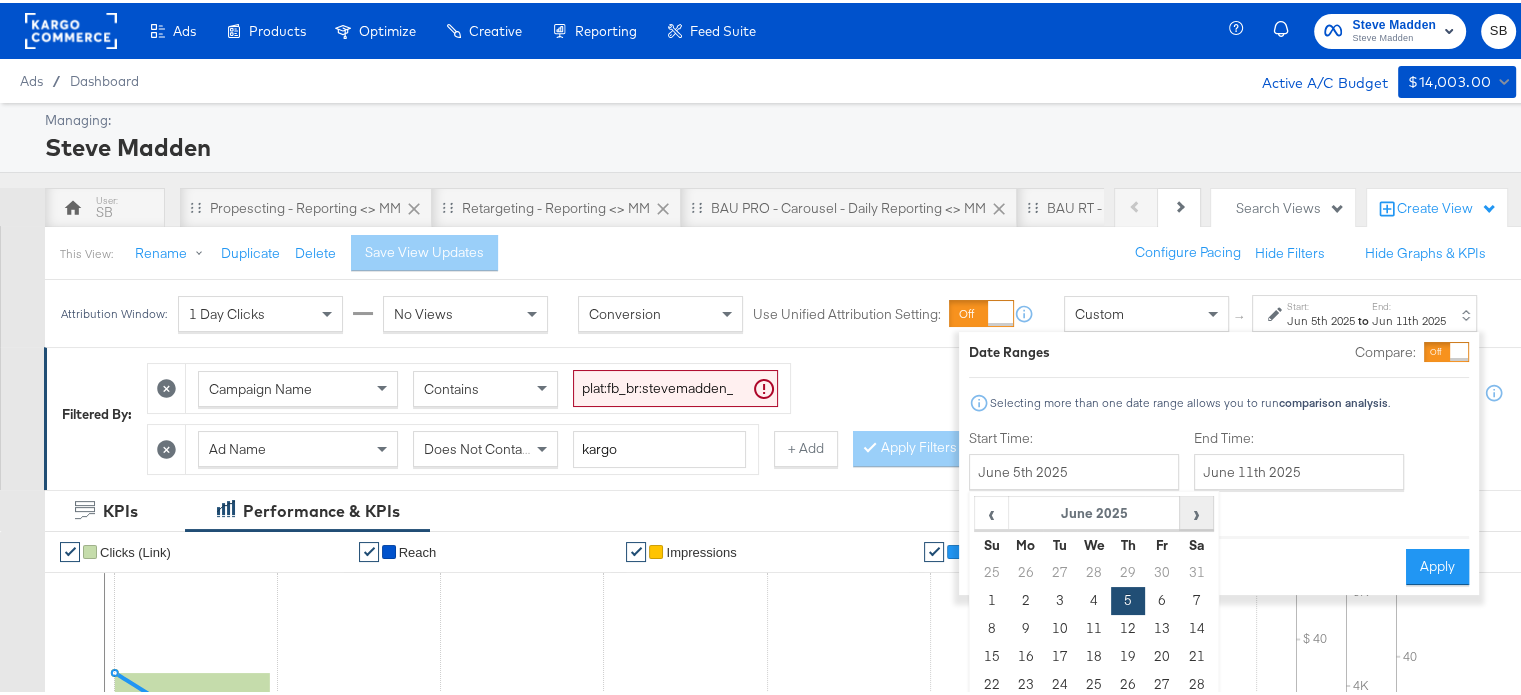 click on "›" at bounding box center (1196, 510) 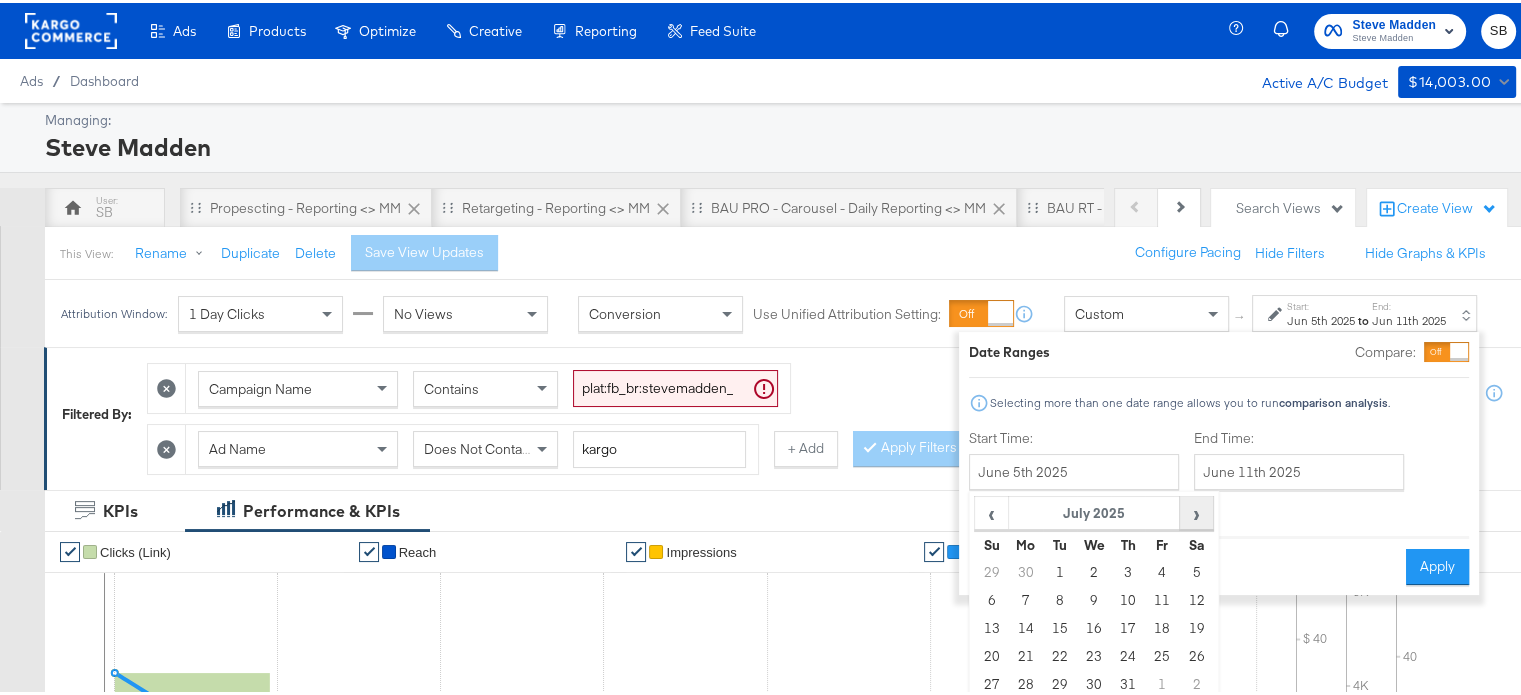 click on "›" at bounding box center [1196, 510] 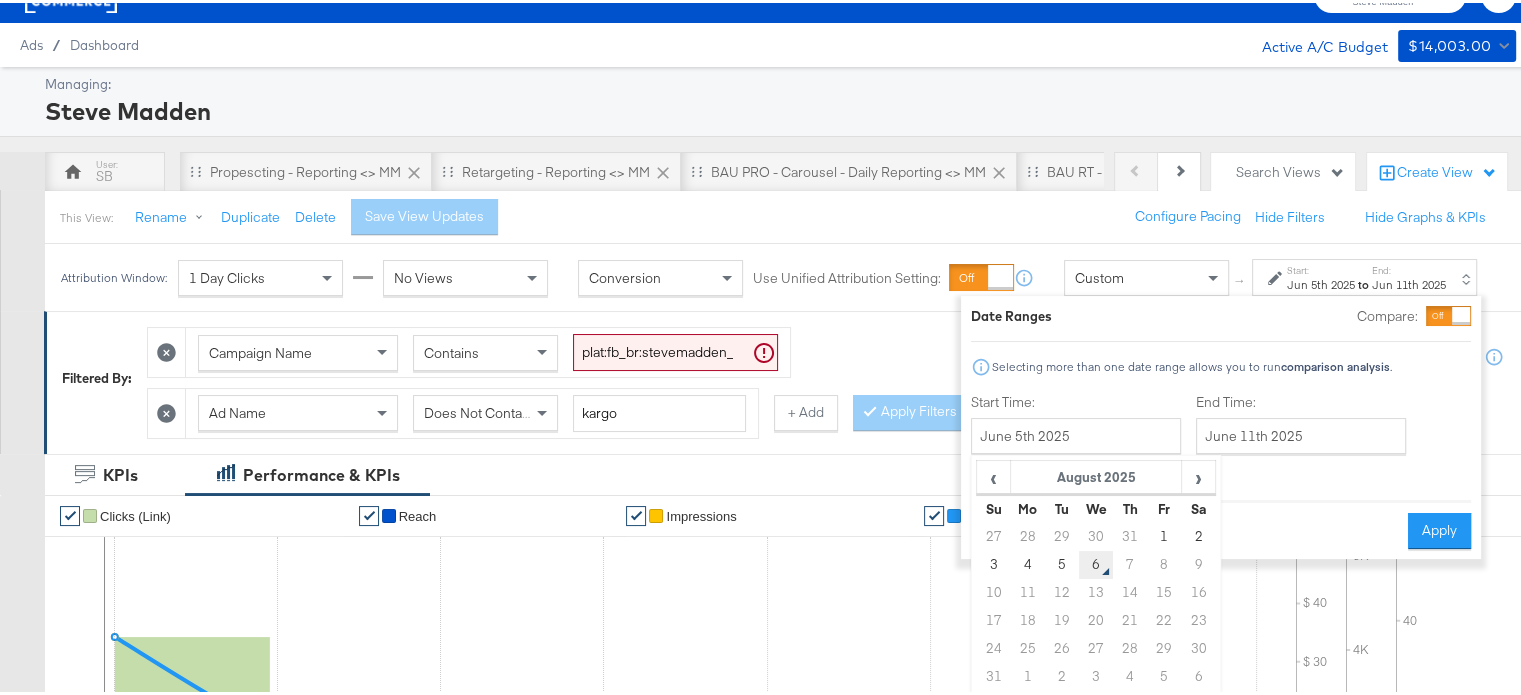 scroll, scrollTop: 68, scrollLeft: 0, axis: vertical 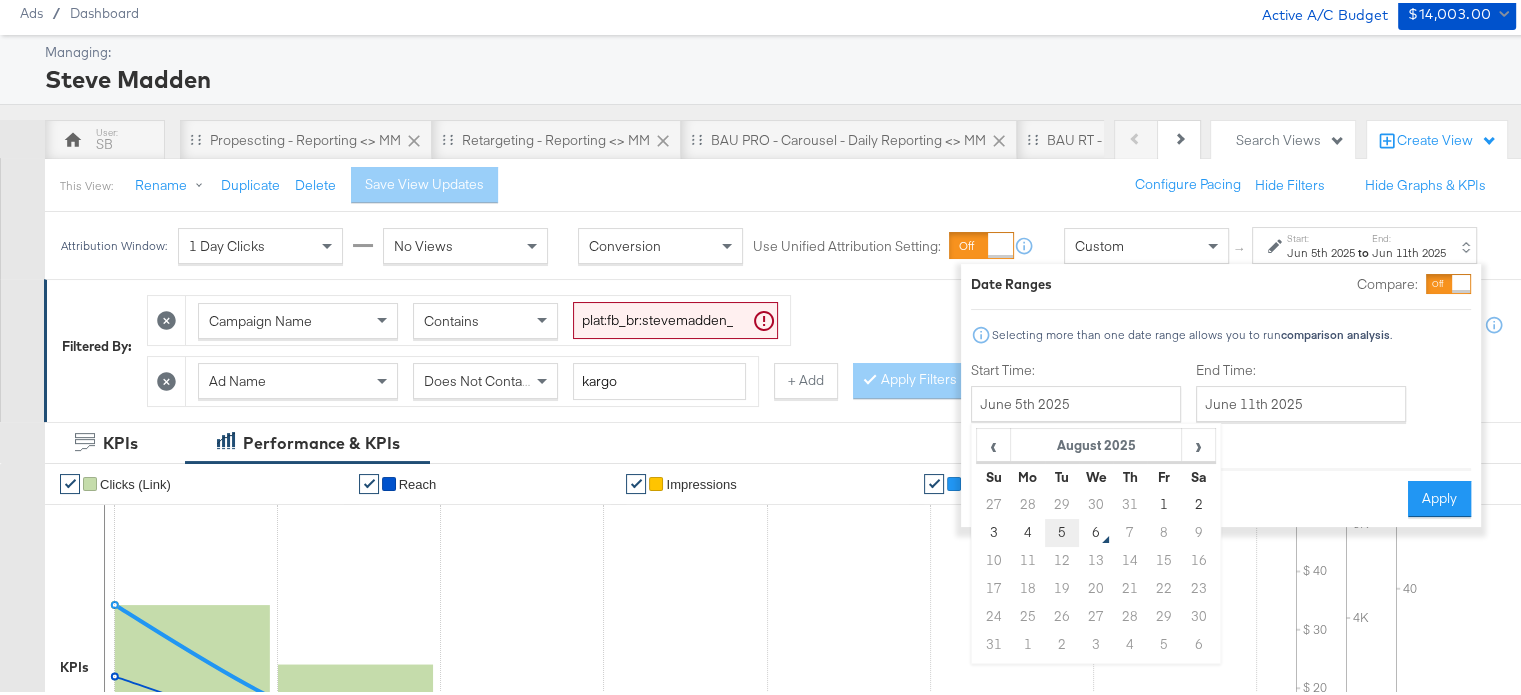 click on "5" at bounding box center [1062, 530] 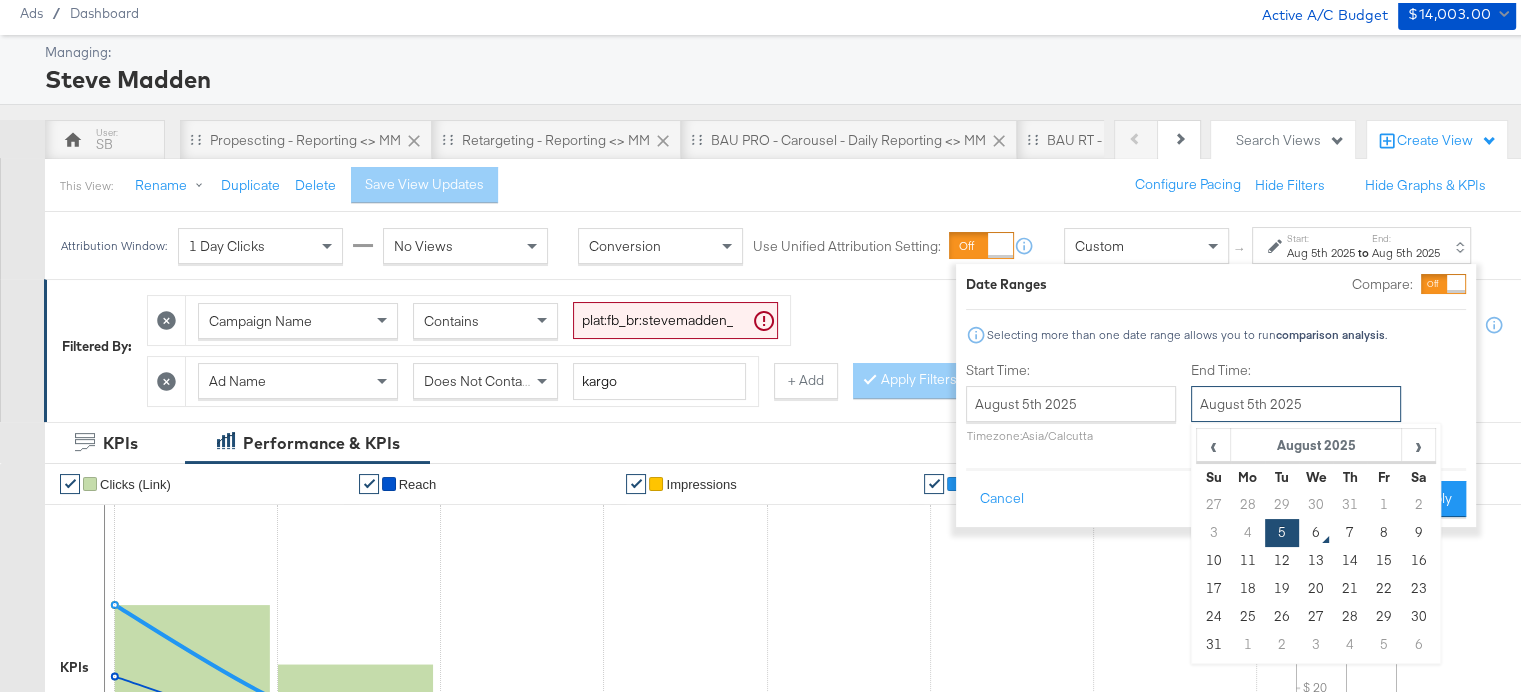 click on "August 5th 2025" at bounding box center (1296, 401) 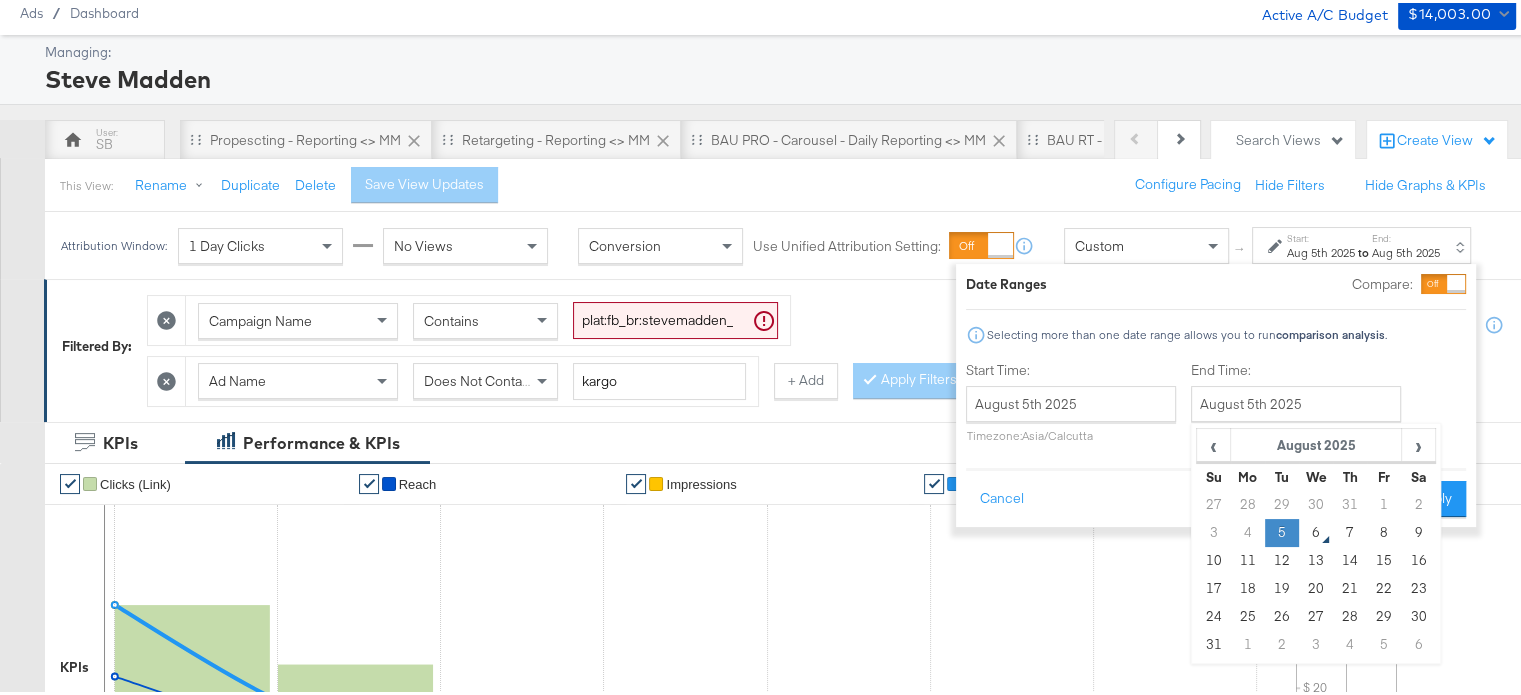 click on "5" at bounding box center [1282, 530] 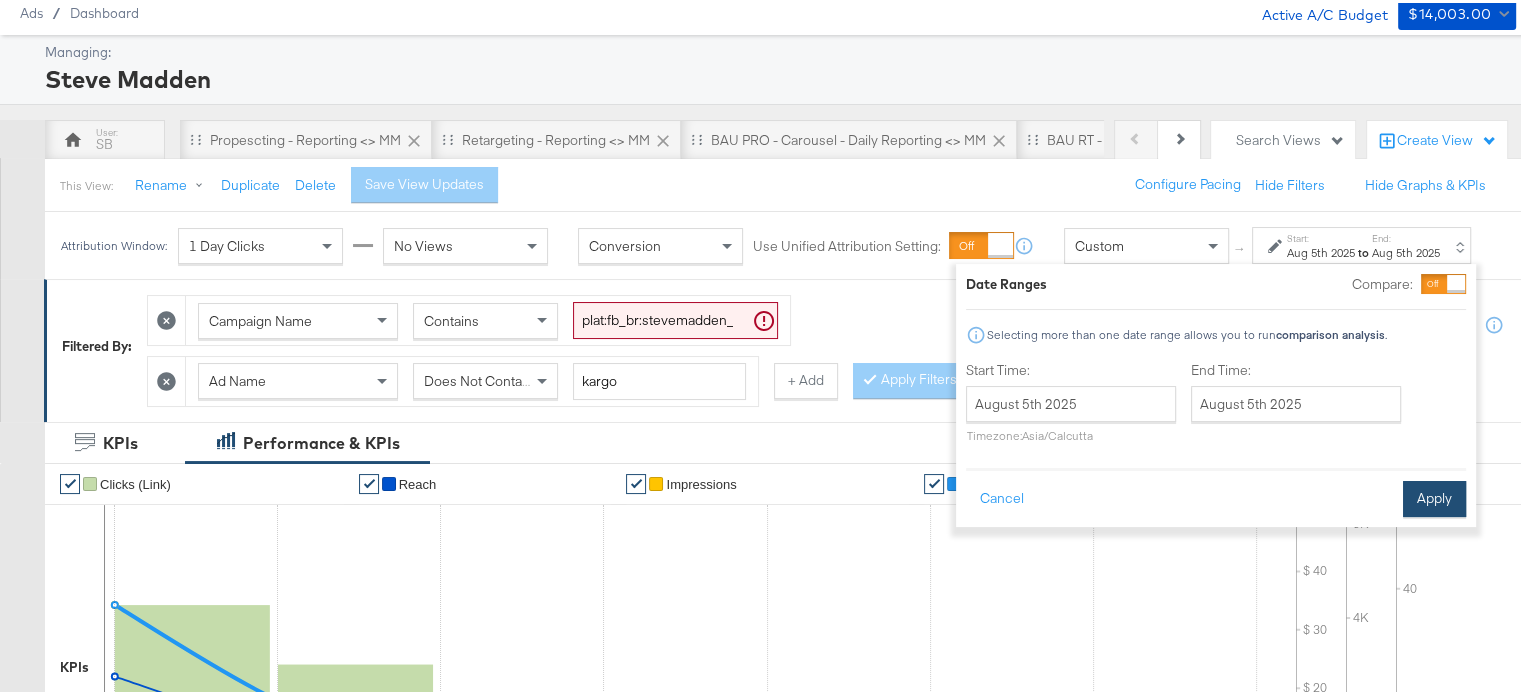 click on "Apply" at bounding box center [1434, 496] 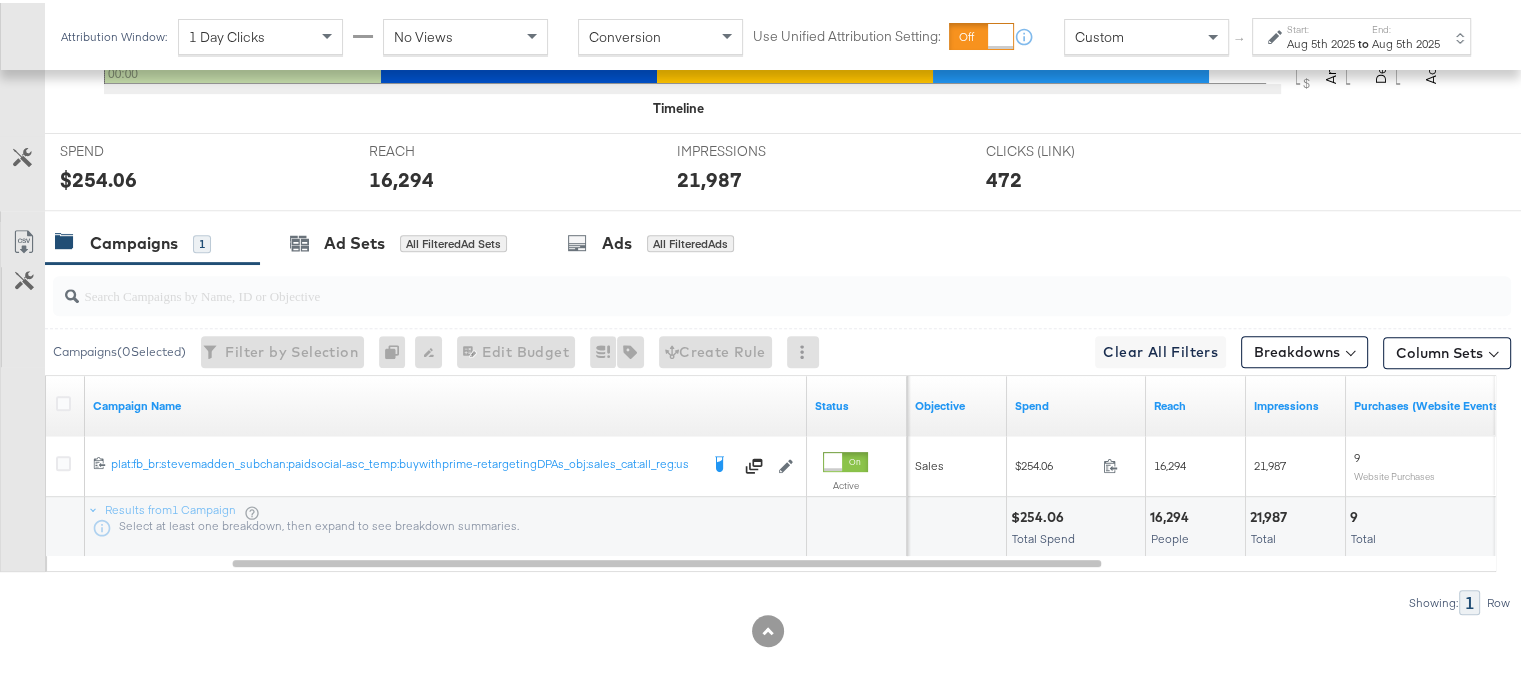 scroll, scrollTop: 0, scrollLeft: 0, axis: both 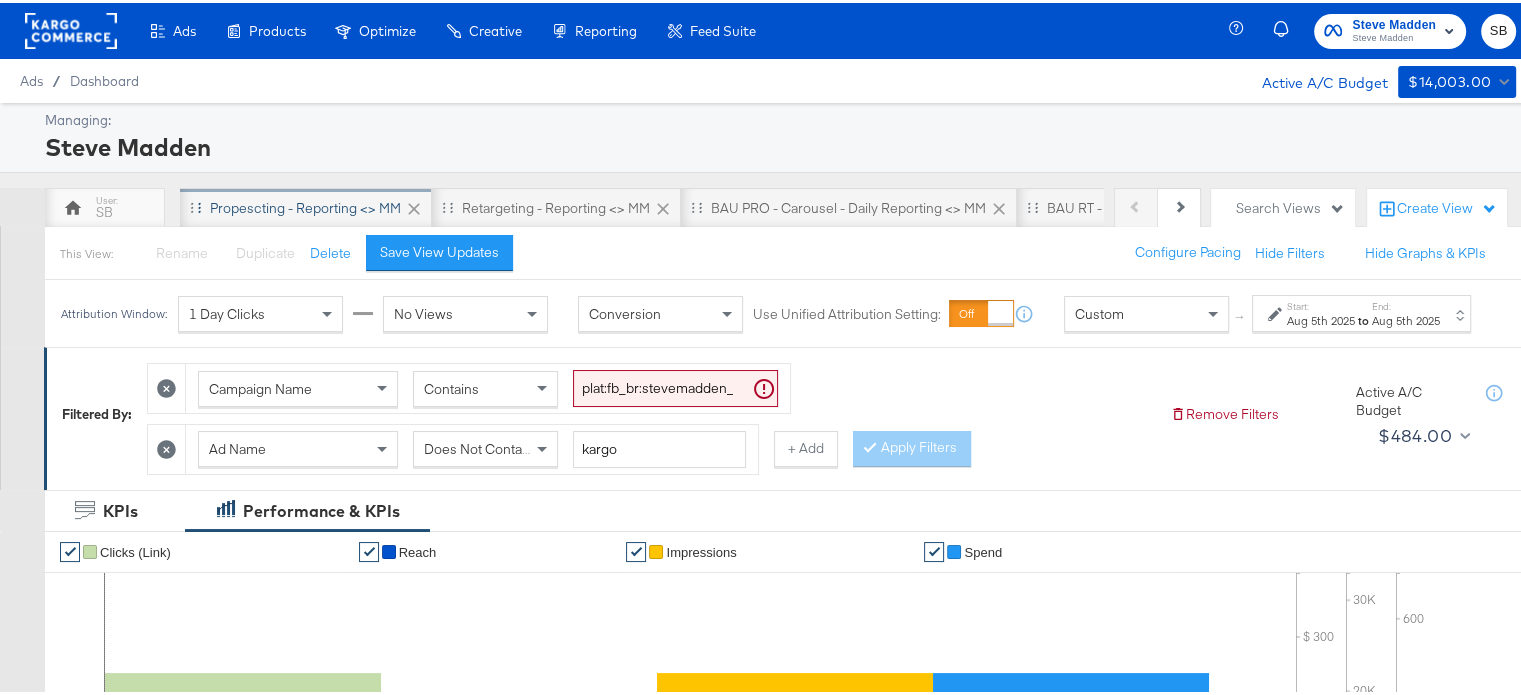 click on "Propescting - Reporting <> MM" at bounding box center (305, 205) 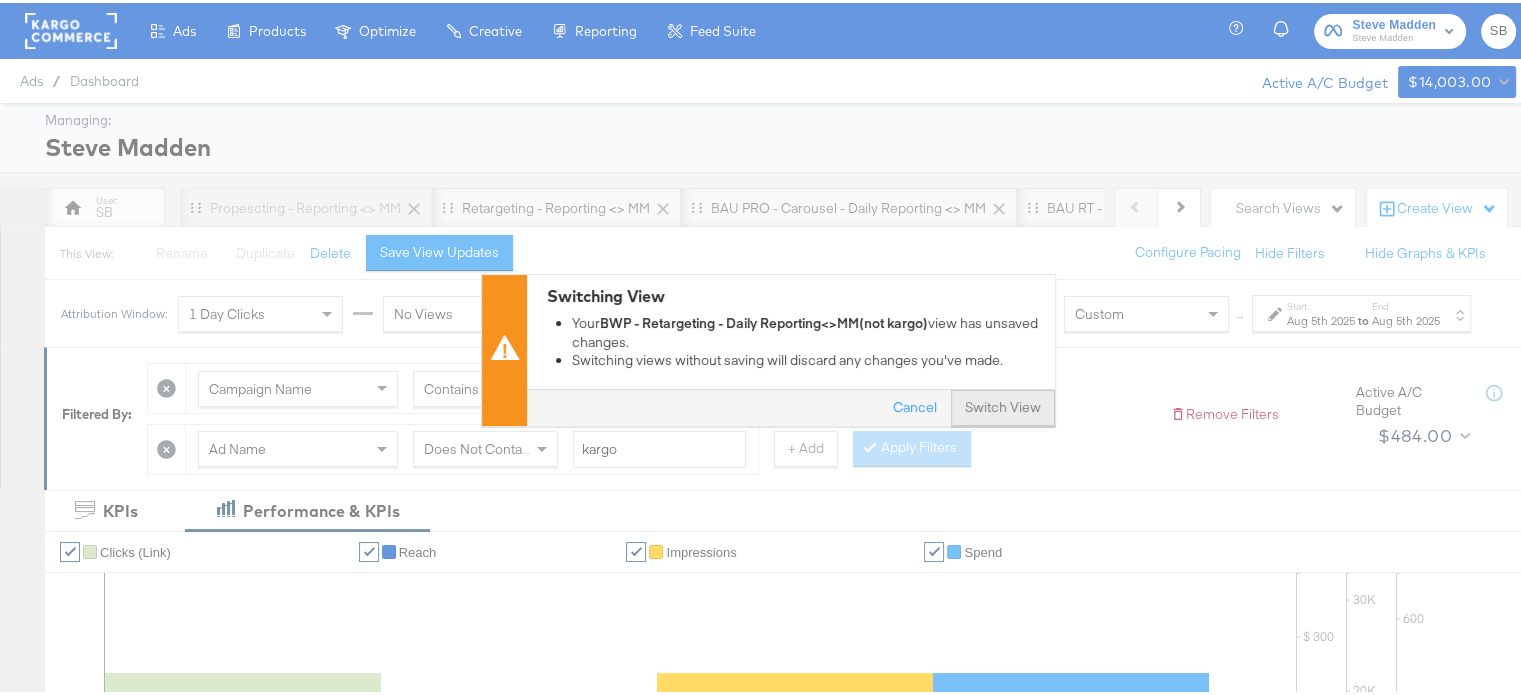 click on "Switch View" at bounding box center (1003, 406) 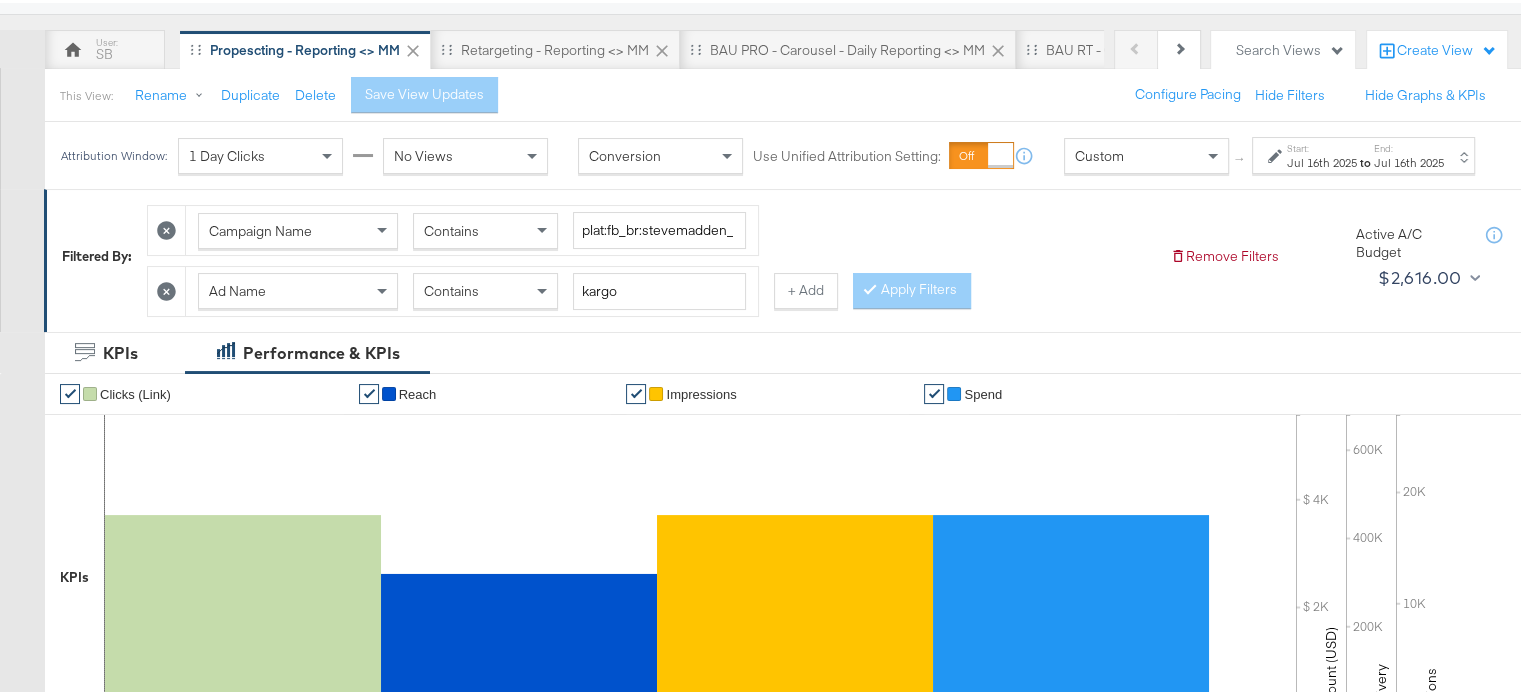 scroll, scrollTop: 0, scrollLeft: 0, axis: both 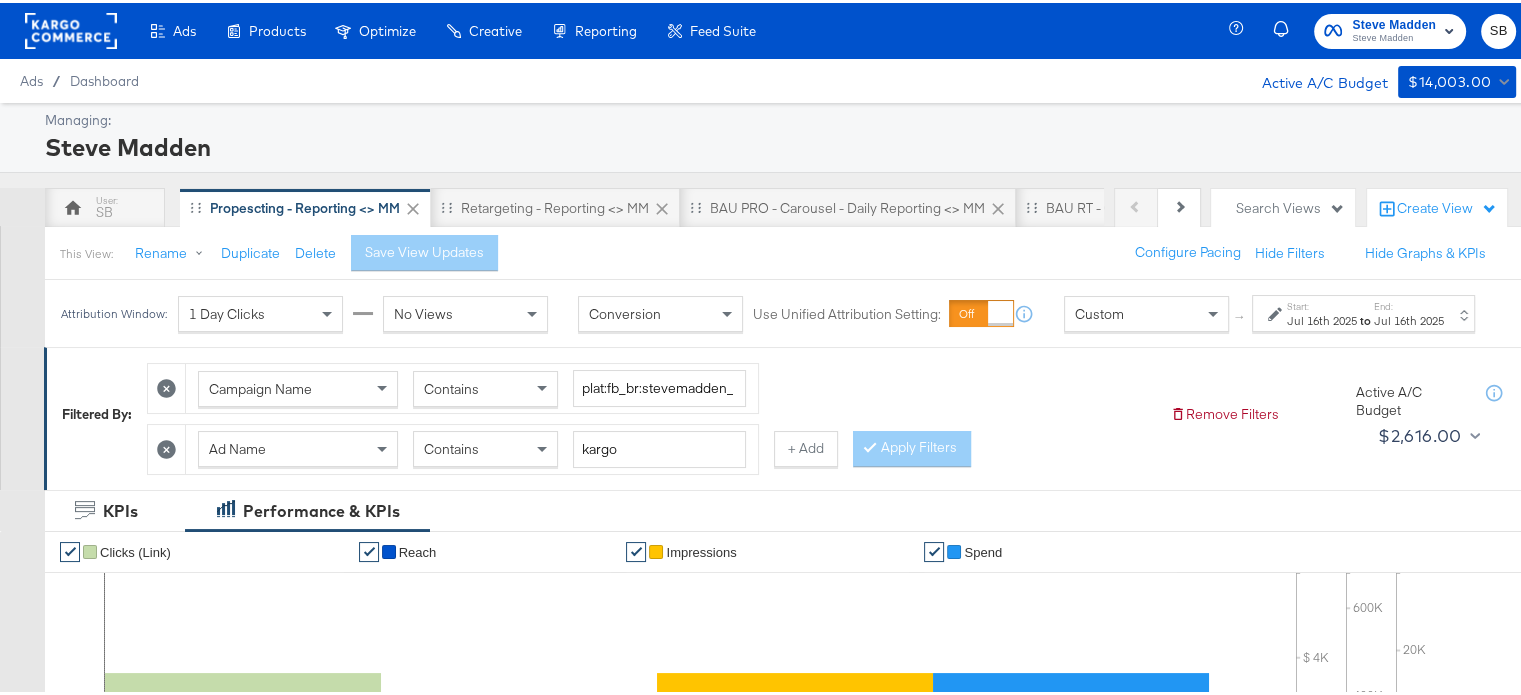 click on "Previous Next" at bounding box center [1157, 205] 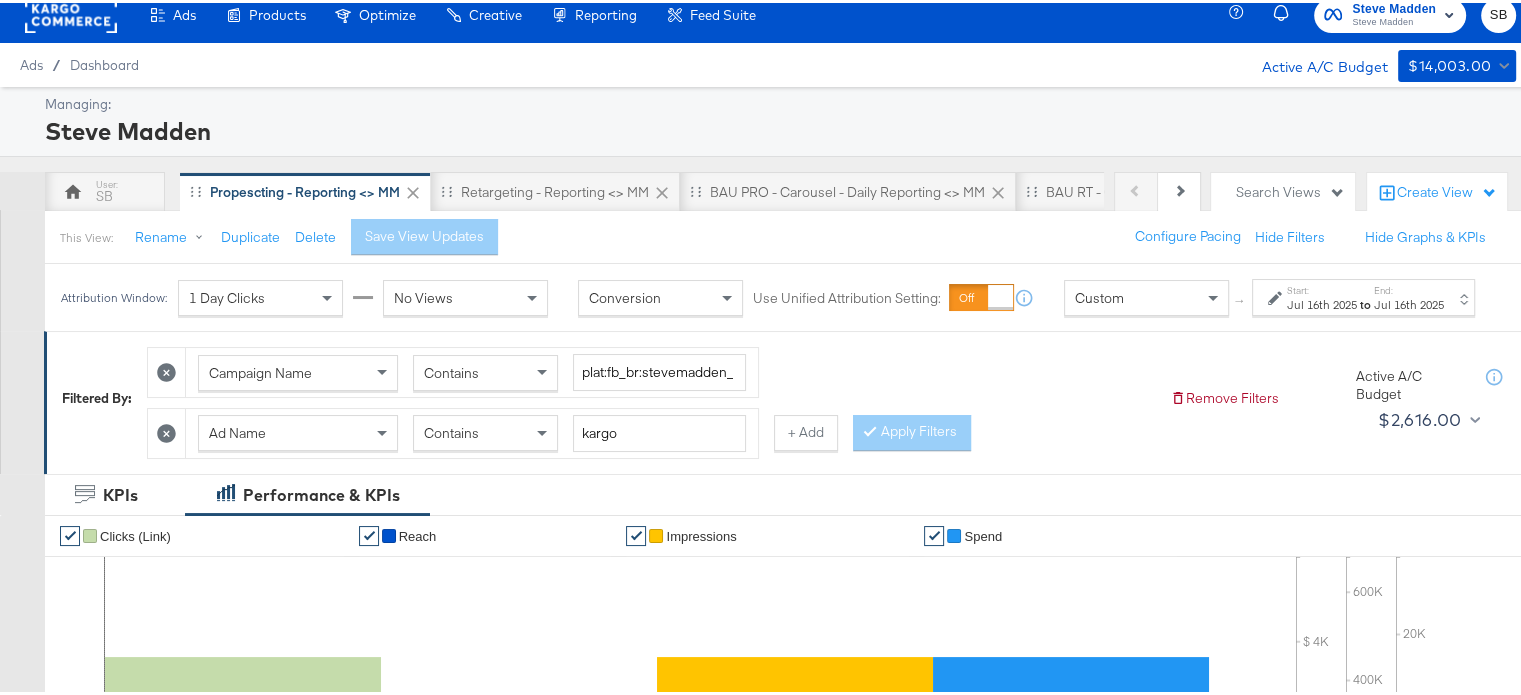 scroll, scrollTop: 16, scrollLeft: 0, axis: vertical 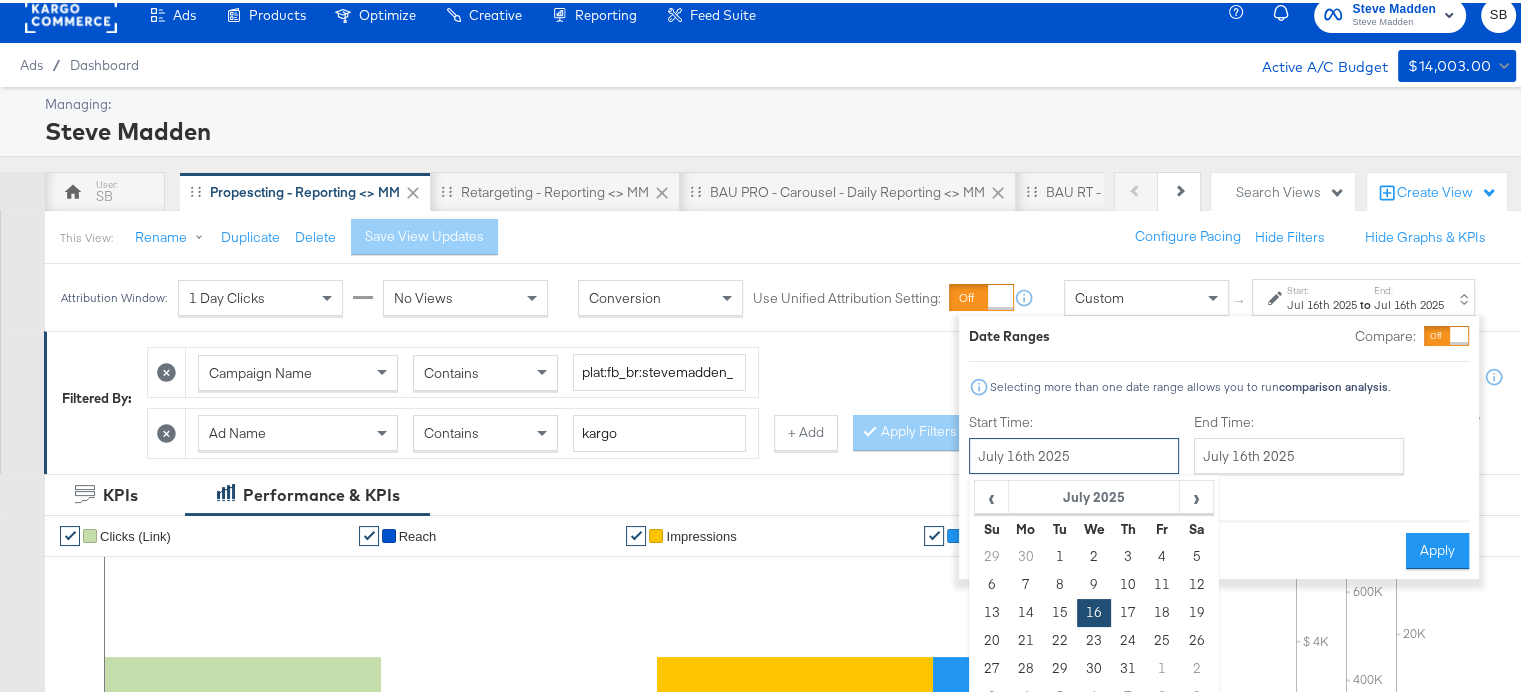 click on "July 16th 2025" at bounding box center (1074, 453) 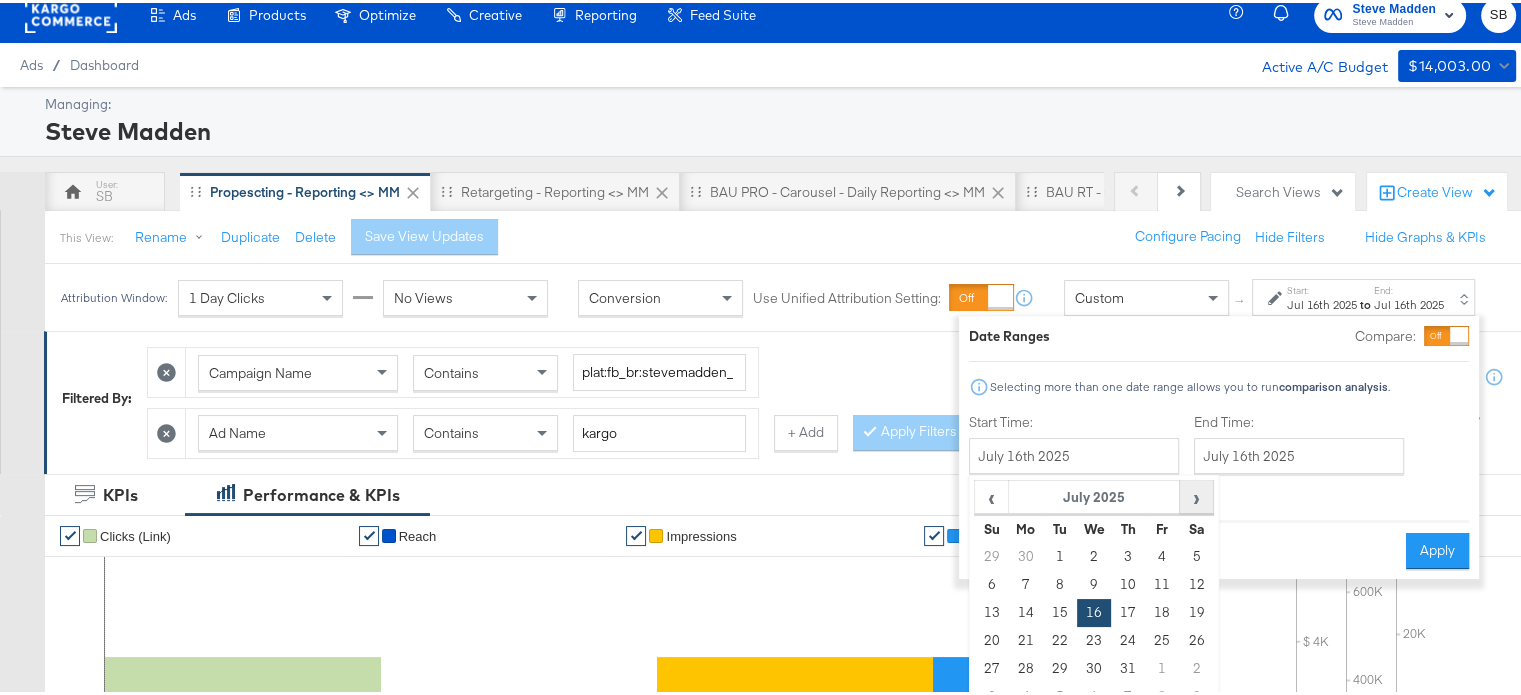 click on "›" at bounding box center [1196, 494] 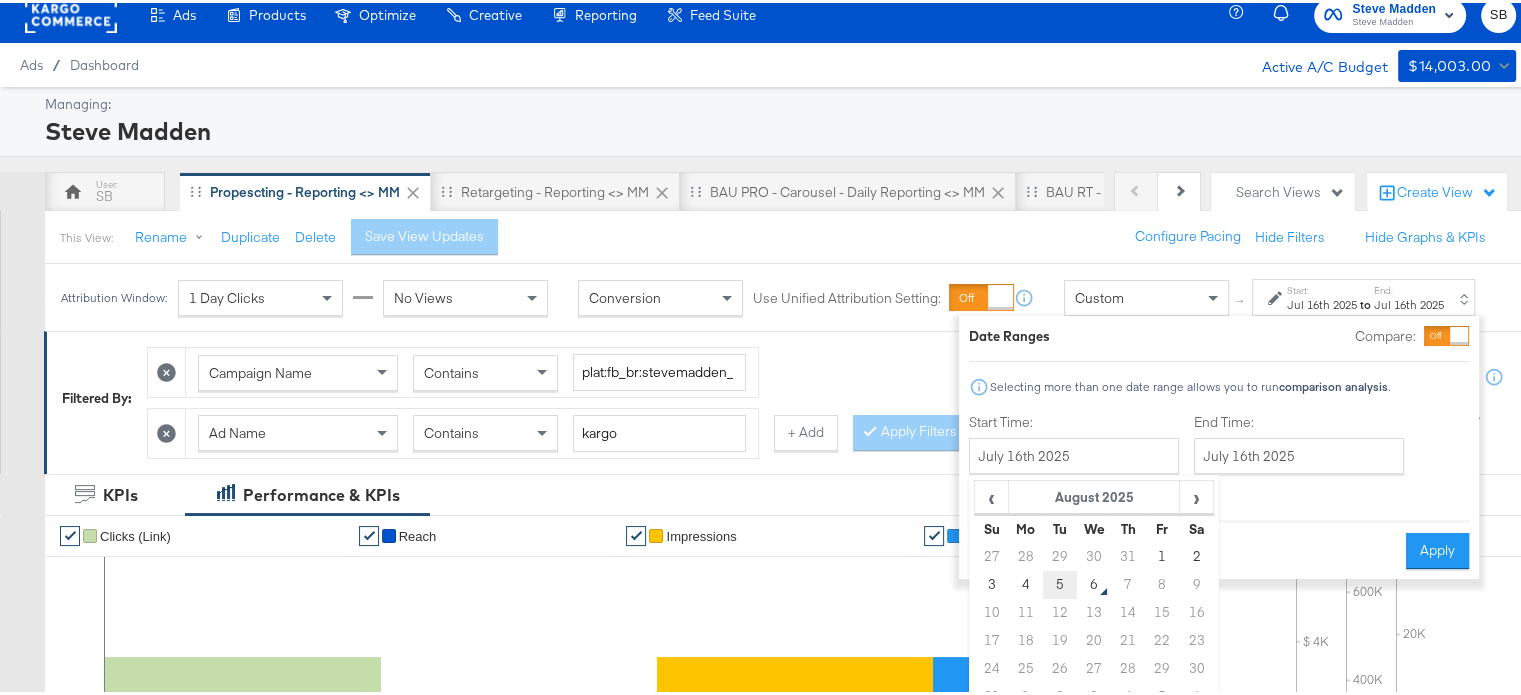 click on "5" at bounding box center [1060, 582] 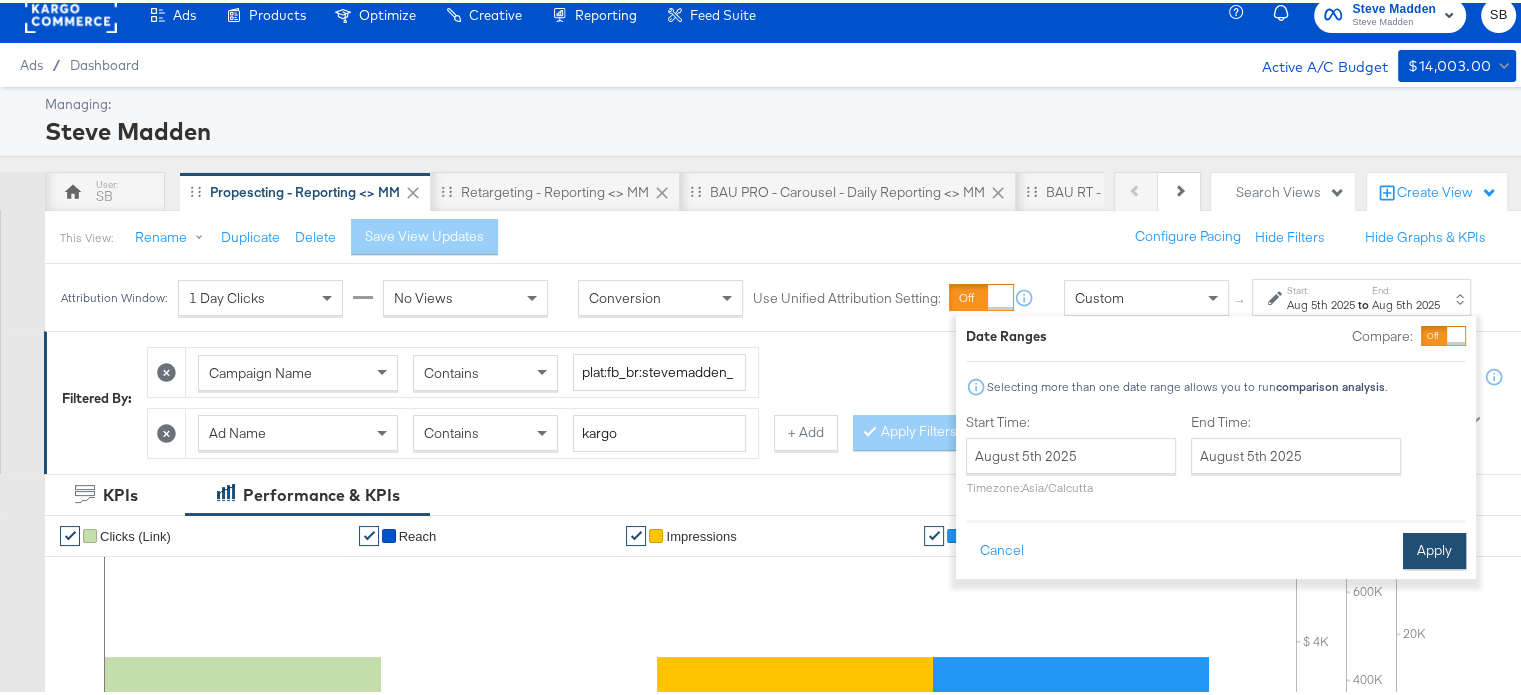 click on "Apply" at bounding box center (1434, 548) 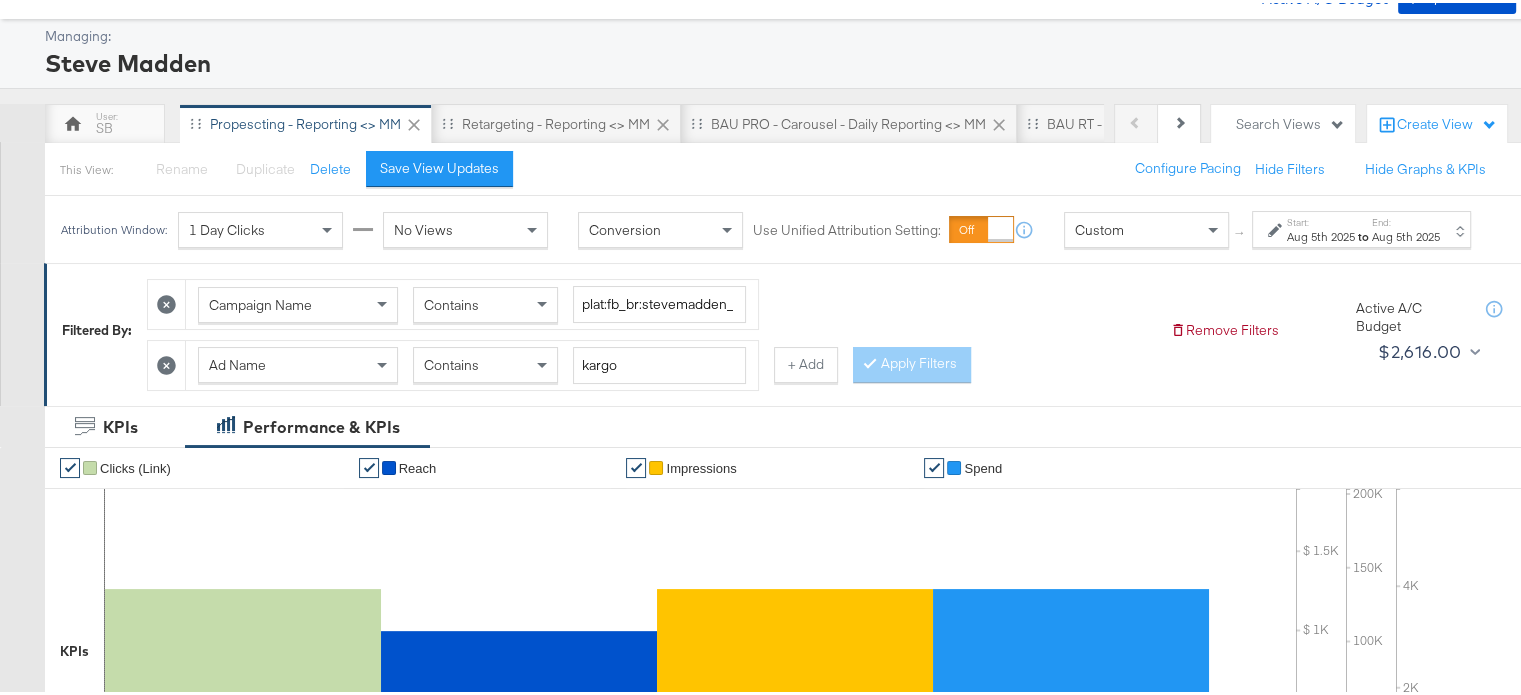 scroll, scrollTop: 0, scrollLeft: 0, axis: both 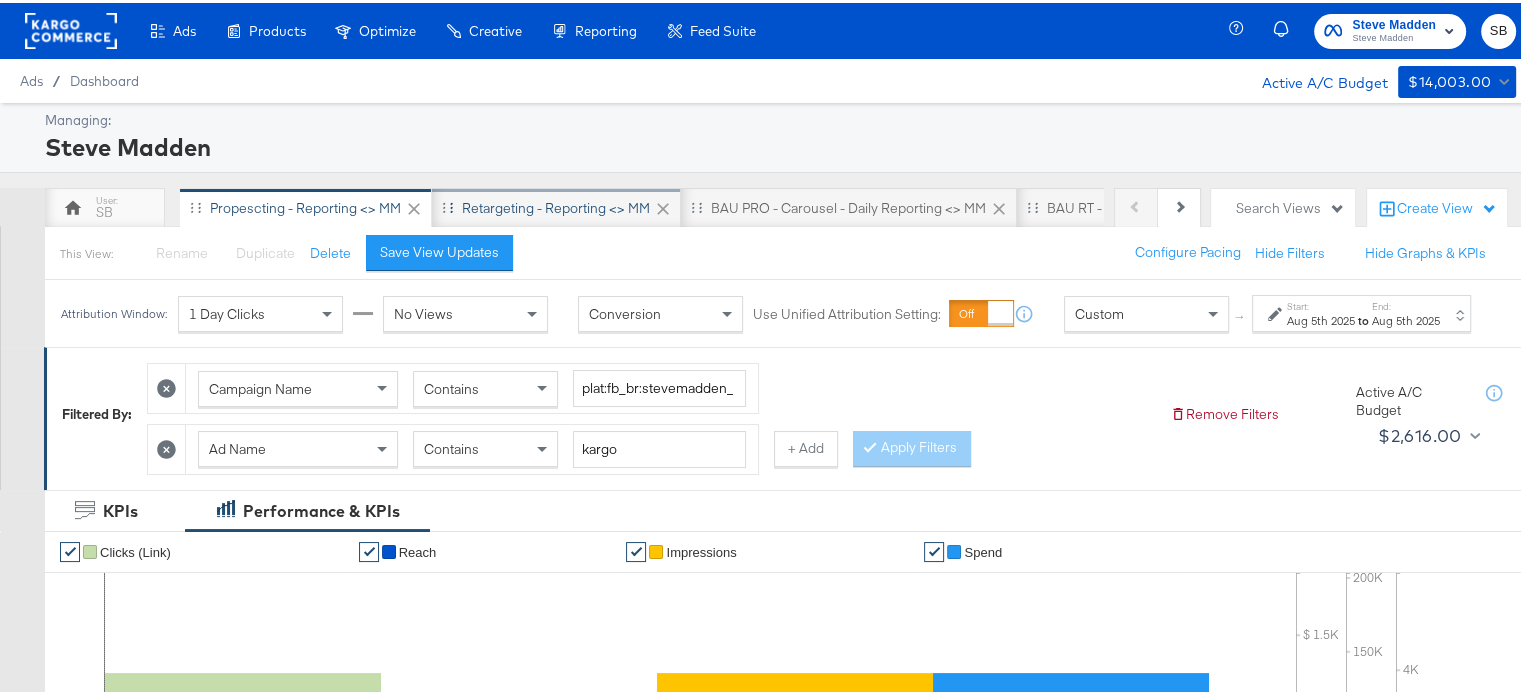 click on "Retargeting - Reporting <> MM" at bounding box center (556, 205) 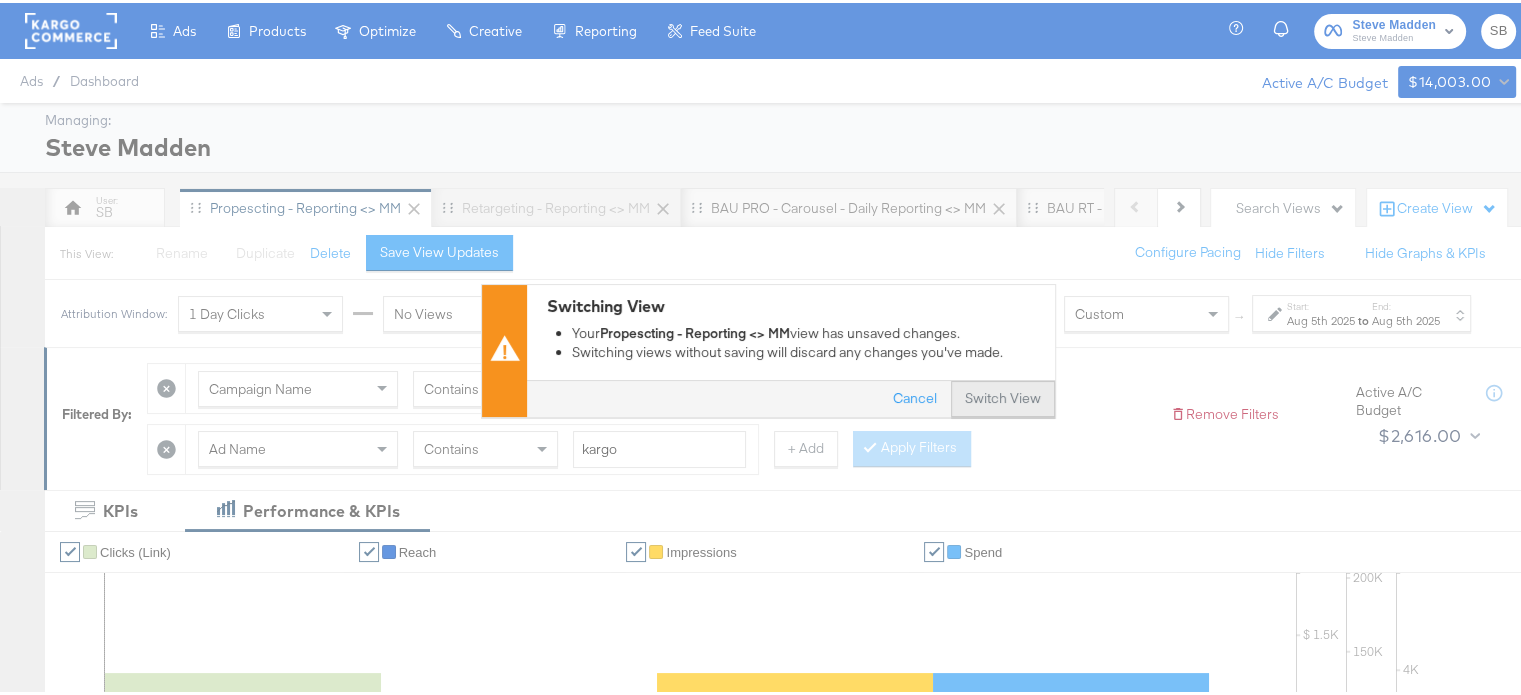 click on "Switch View" at bounding box center [1003, 396] 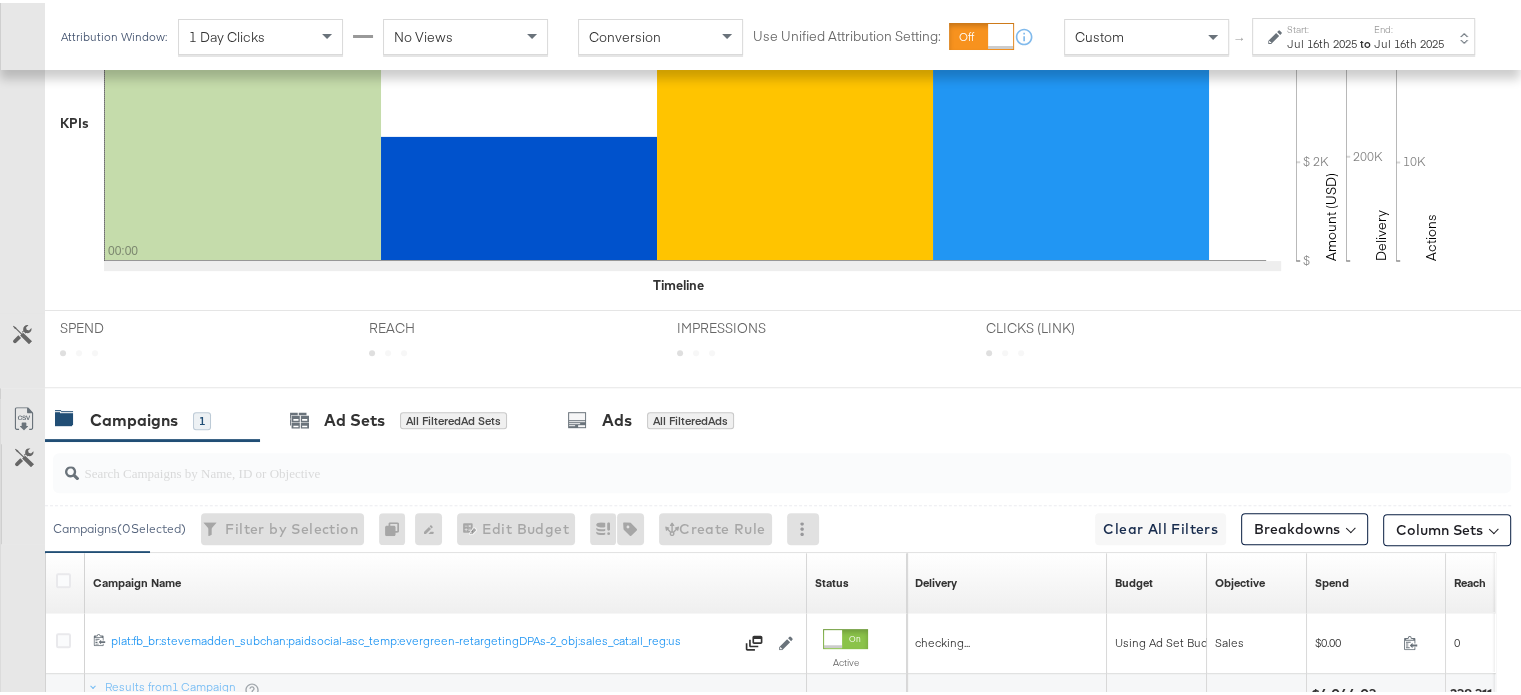 scroll, scrollTop: 789, scrollLeft: 0, axis: vertical 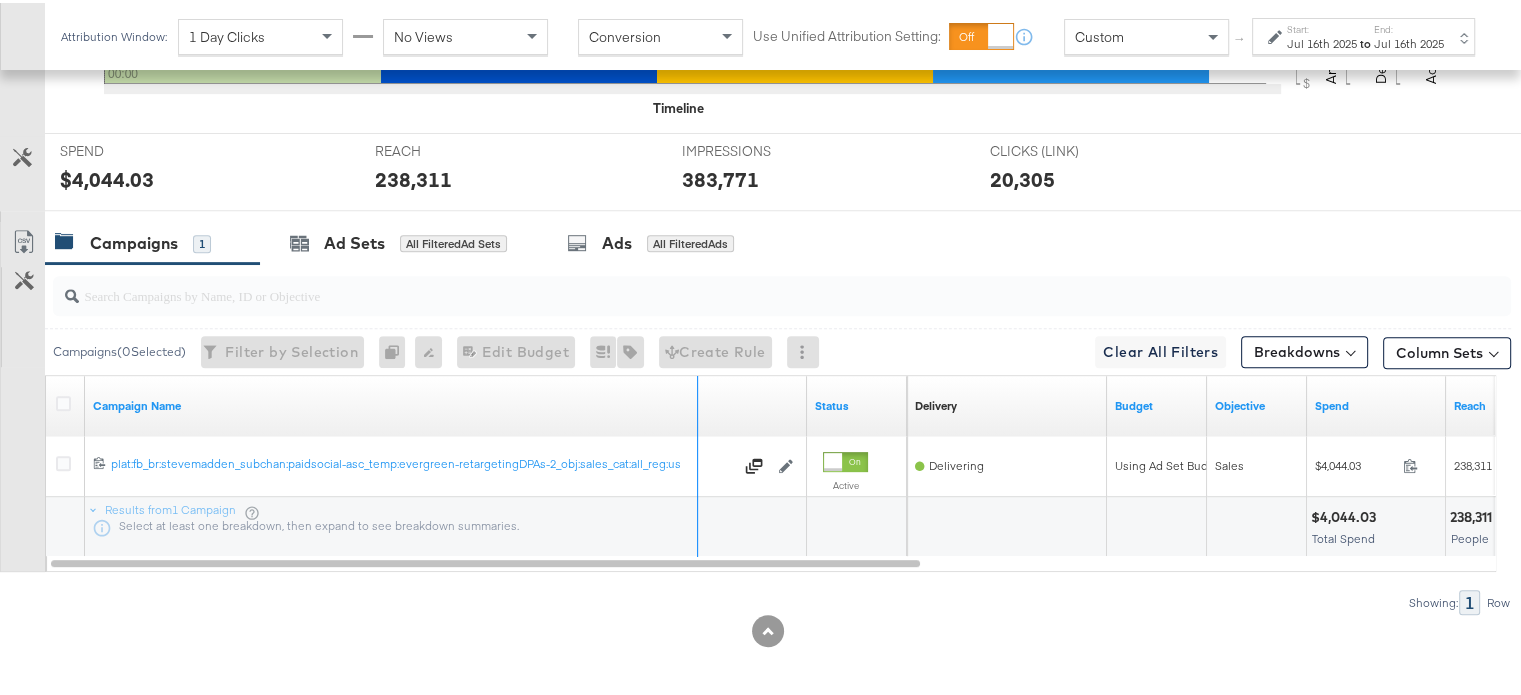 drag, startPoint x: 804, startPoint y: 382, endPoint x: 695, endPoint y: 370, distance: 109.65856 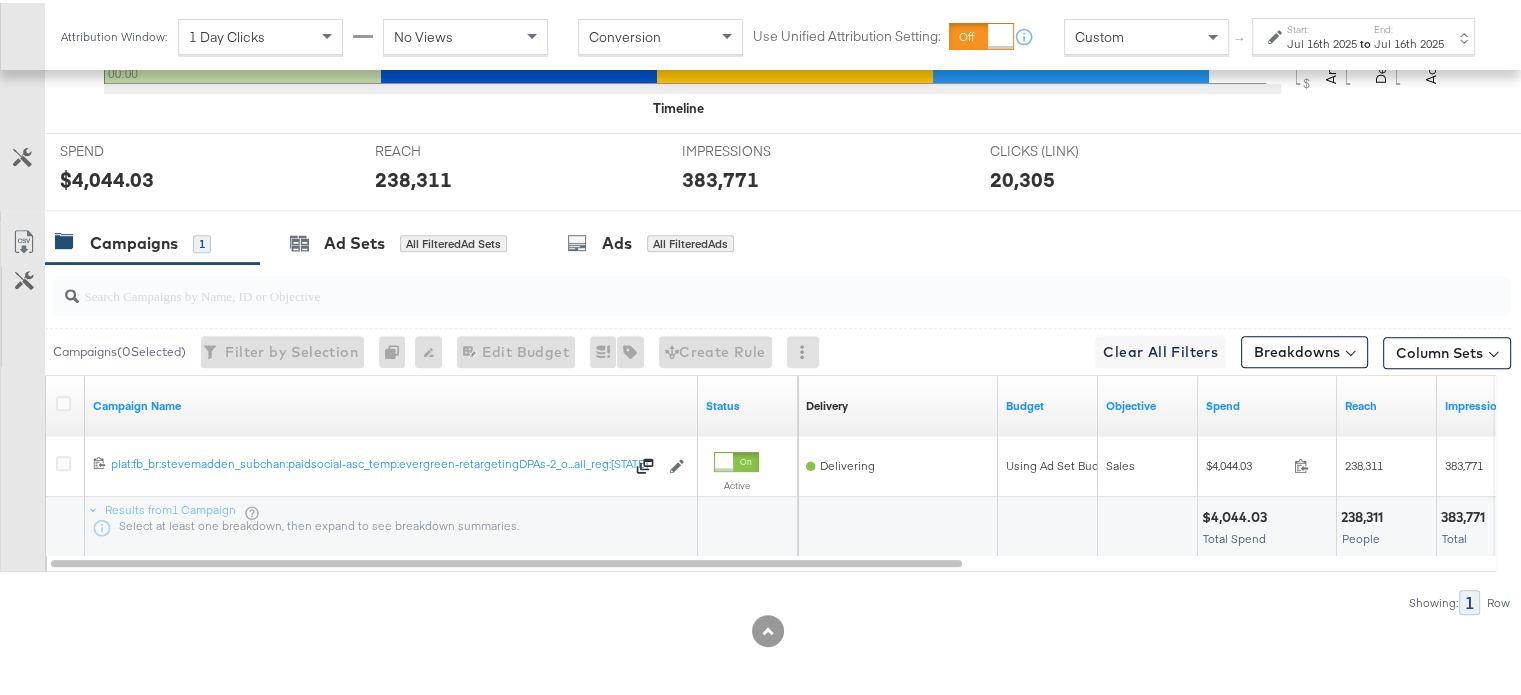 click on "Jul 16th 2025" at bounding box center [1322, 41] 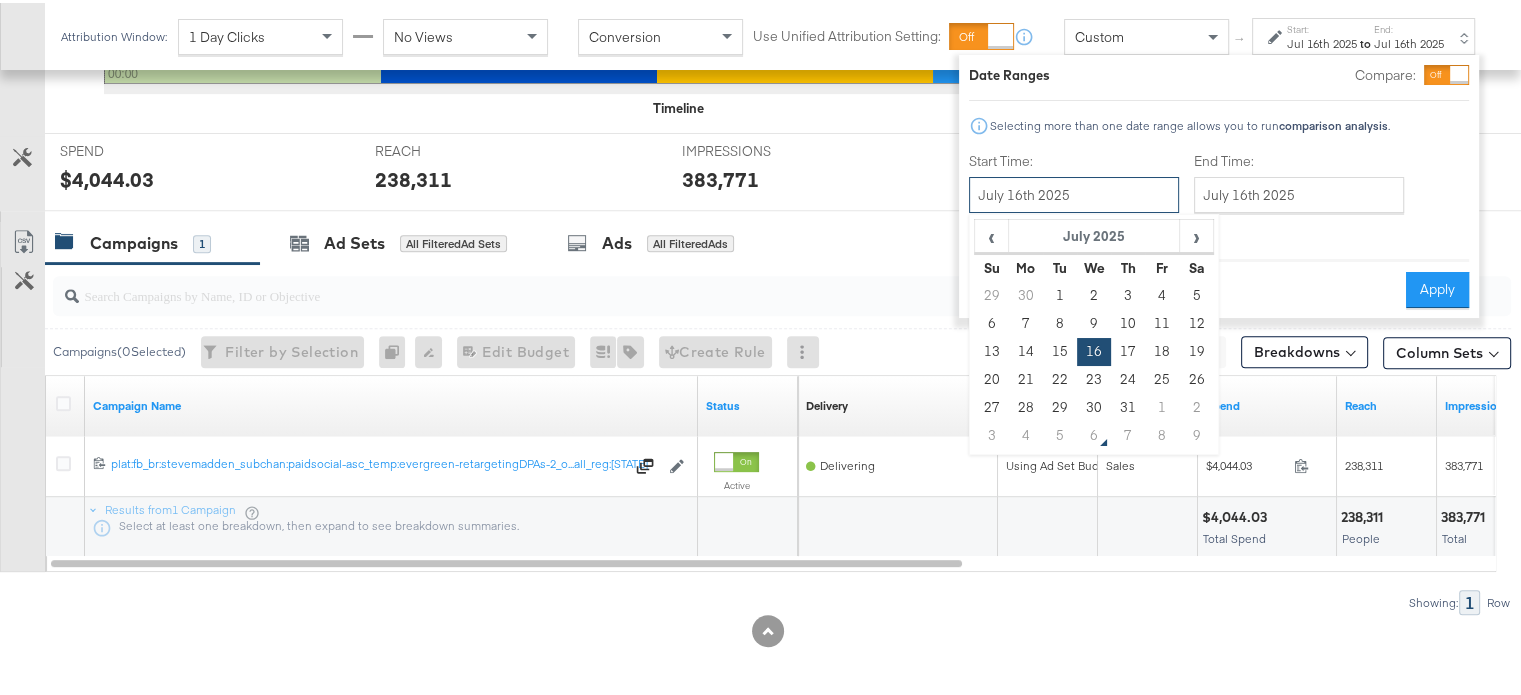 click on "July 16th 2025" at bounding box center (1074, 192) 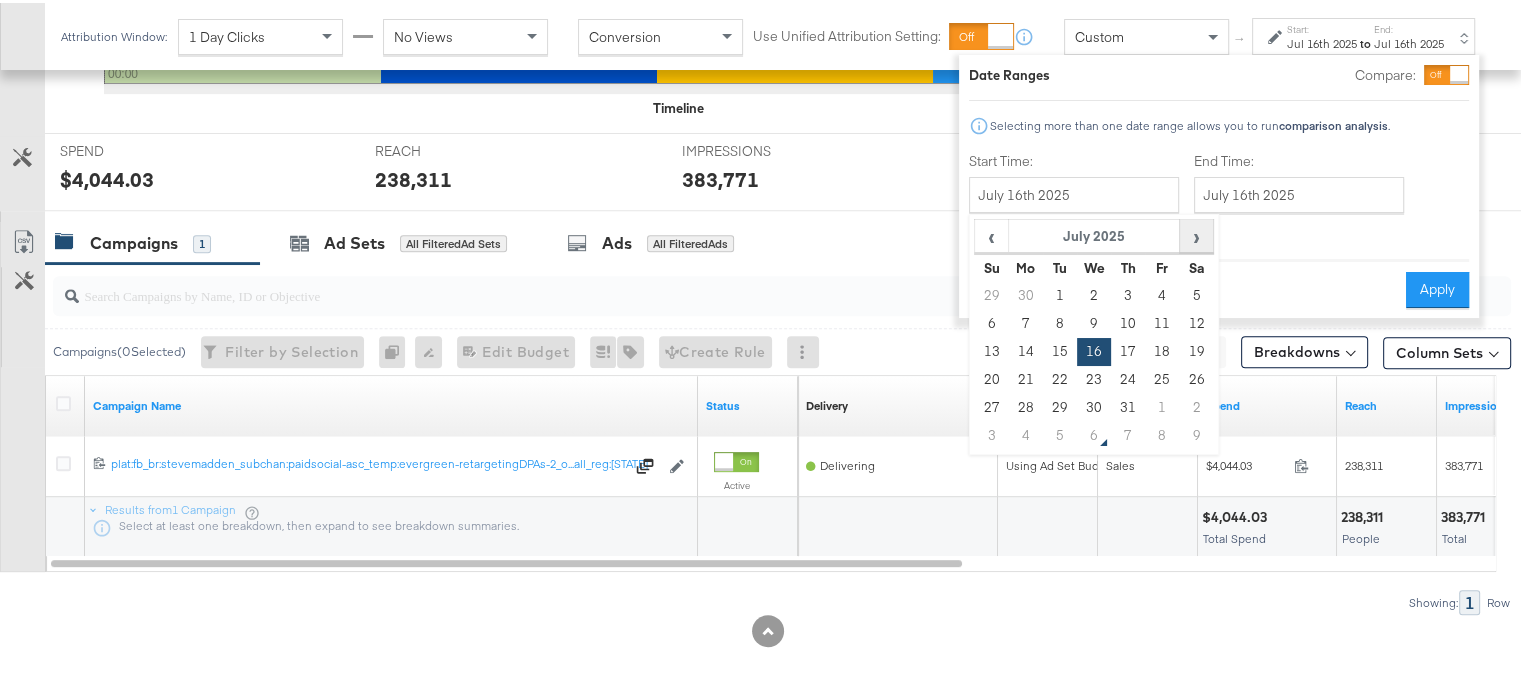 click on "›" at bounding box center [1196, 233] 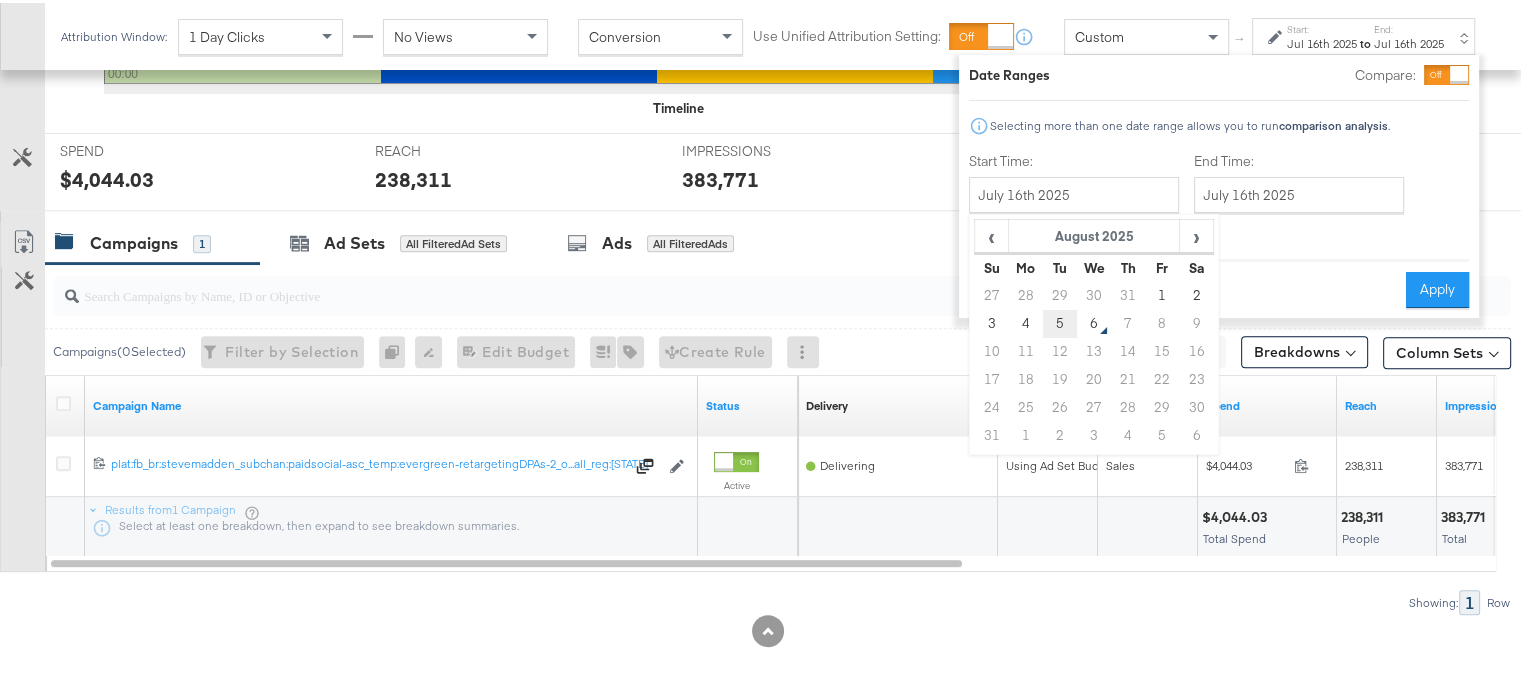 click on "5" at bounding box center [1060, 321] 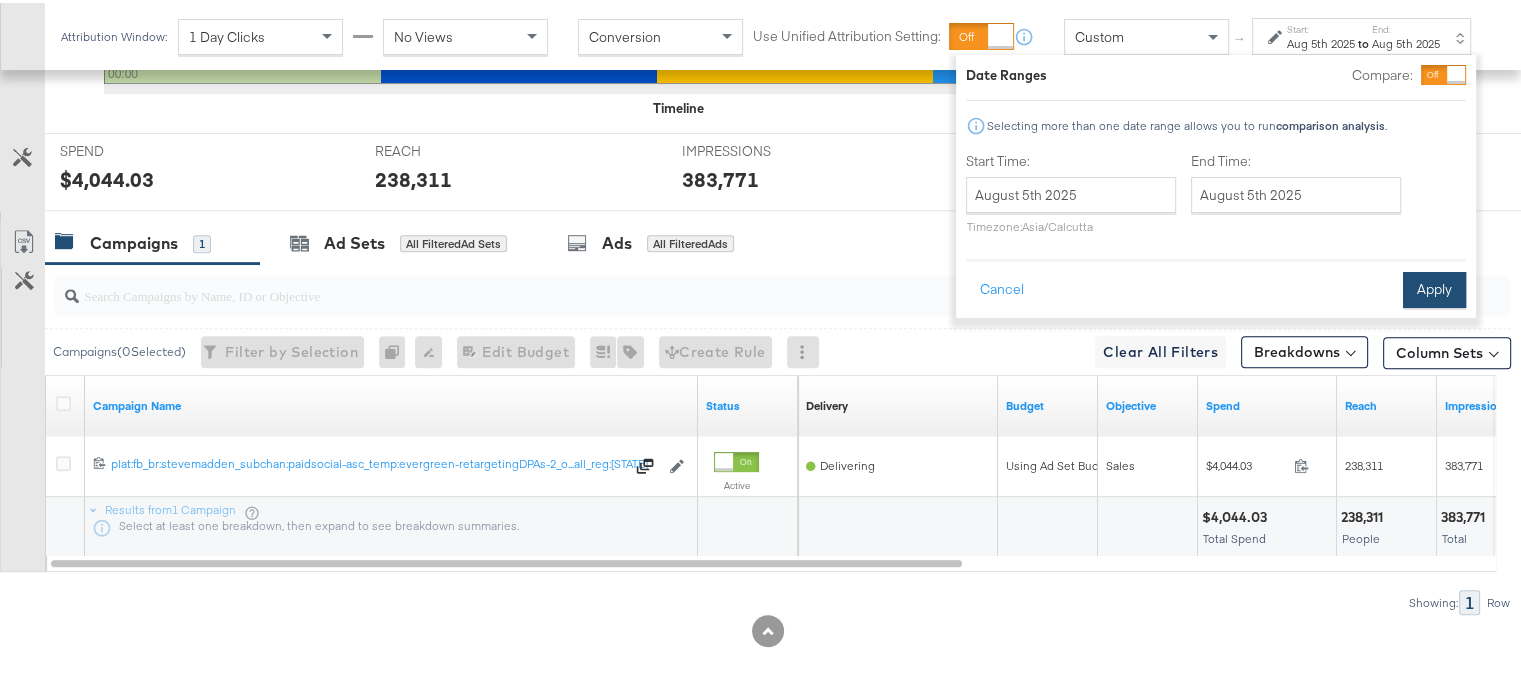 click on "Apply" at bounding box center (1434, 287) 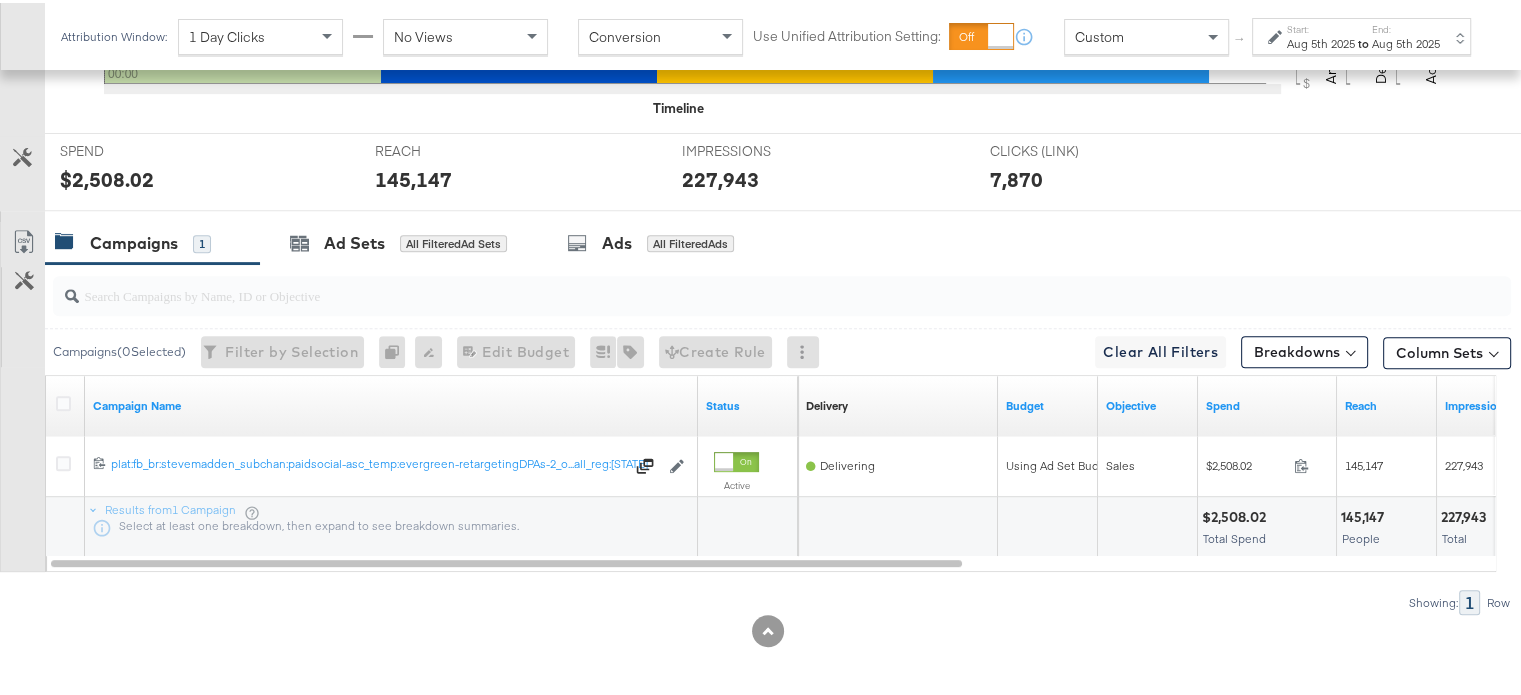 scroll, scrollTop: 0, scrollLeft: 0, axis: both 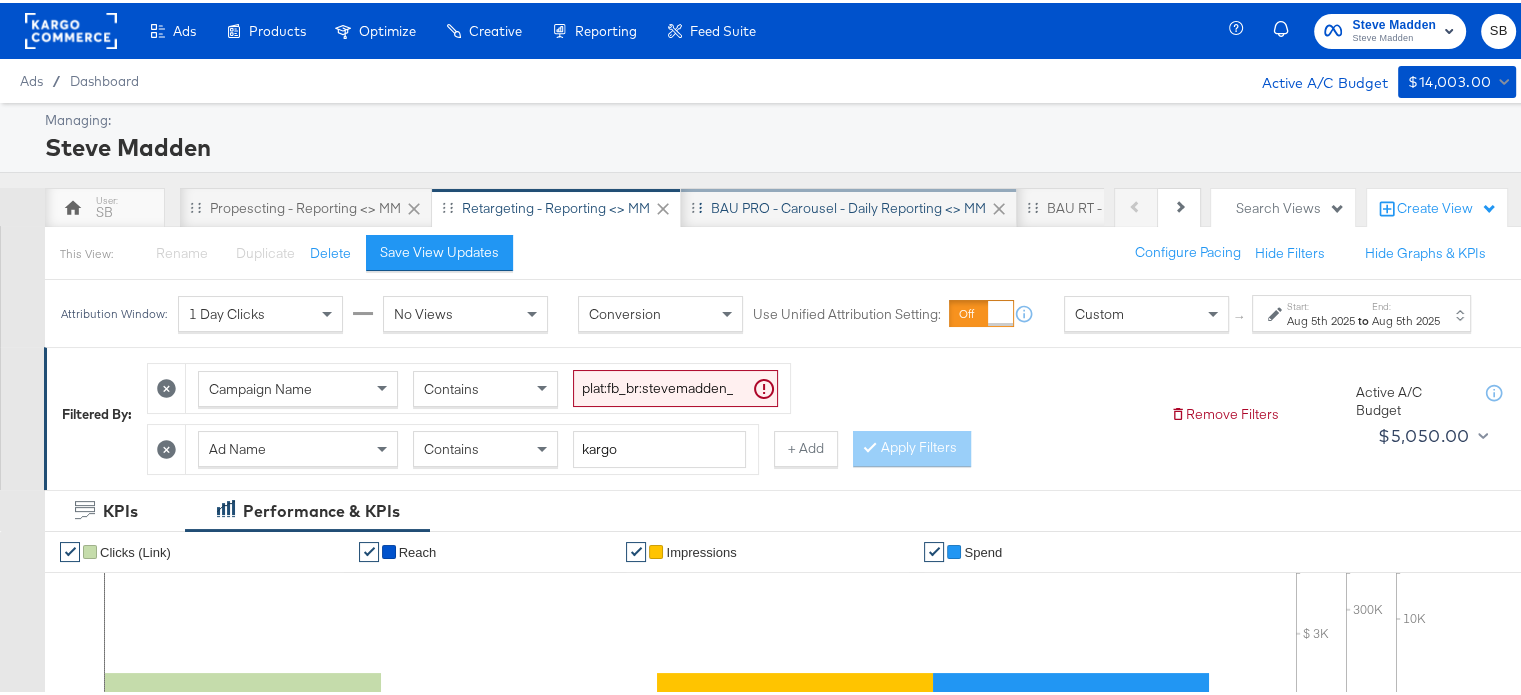 click on "BAU PRO - Carousel - Daily Reporting <> MM" at bounding box center [848, 205] 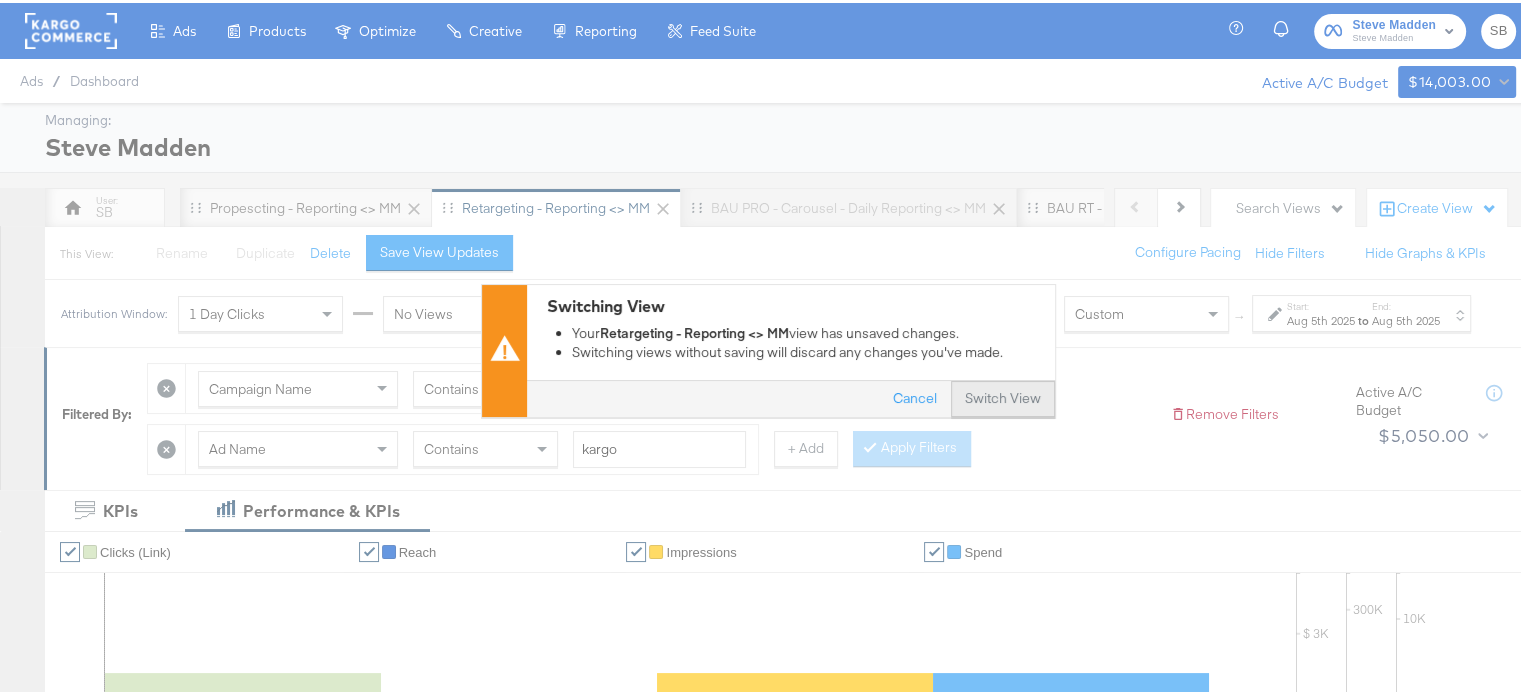 click on "Switch View" at bounding box center (1003, 396) 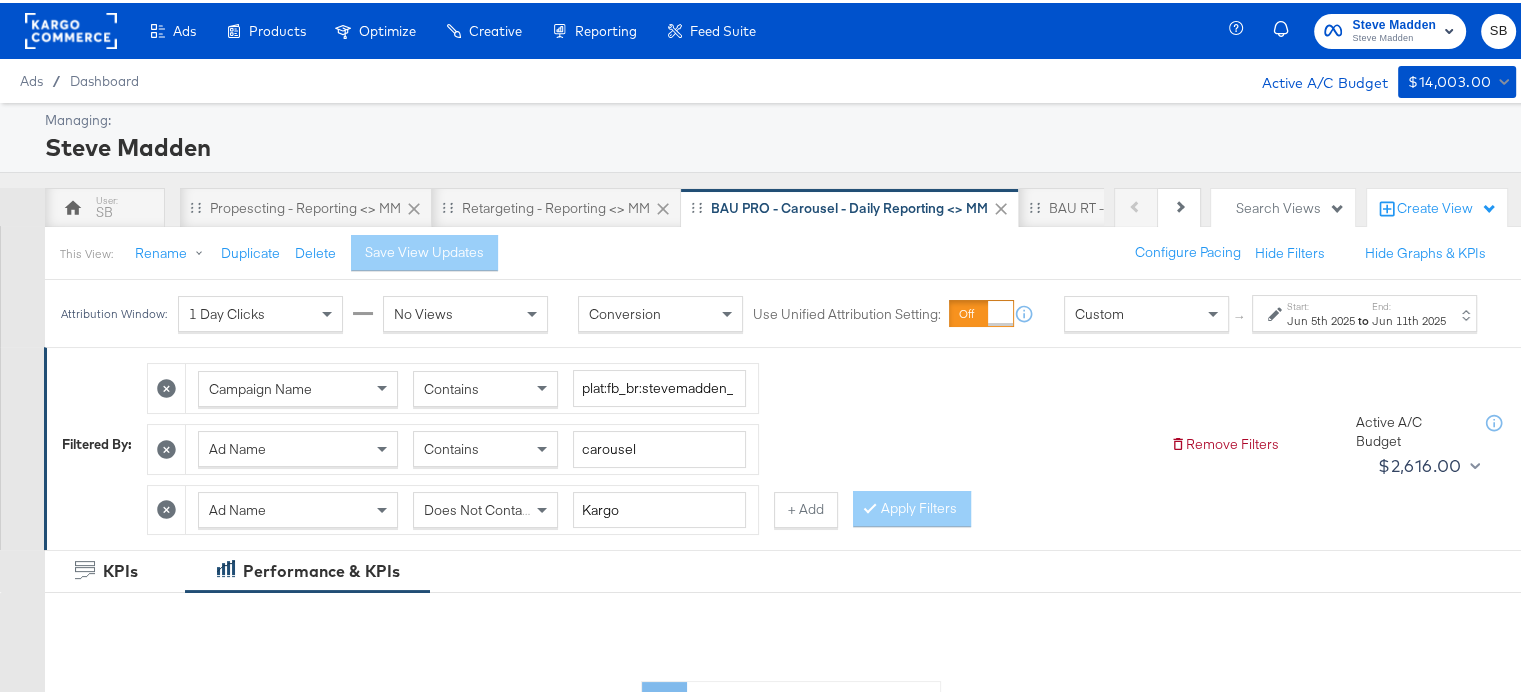click on "Jun 5th 2025" at bounding box center (1321, 318) 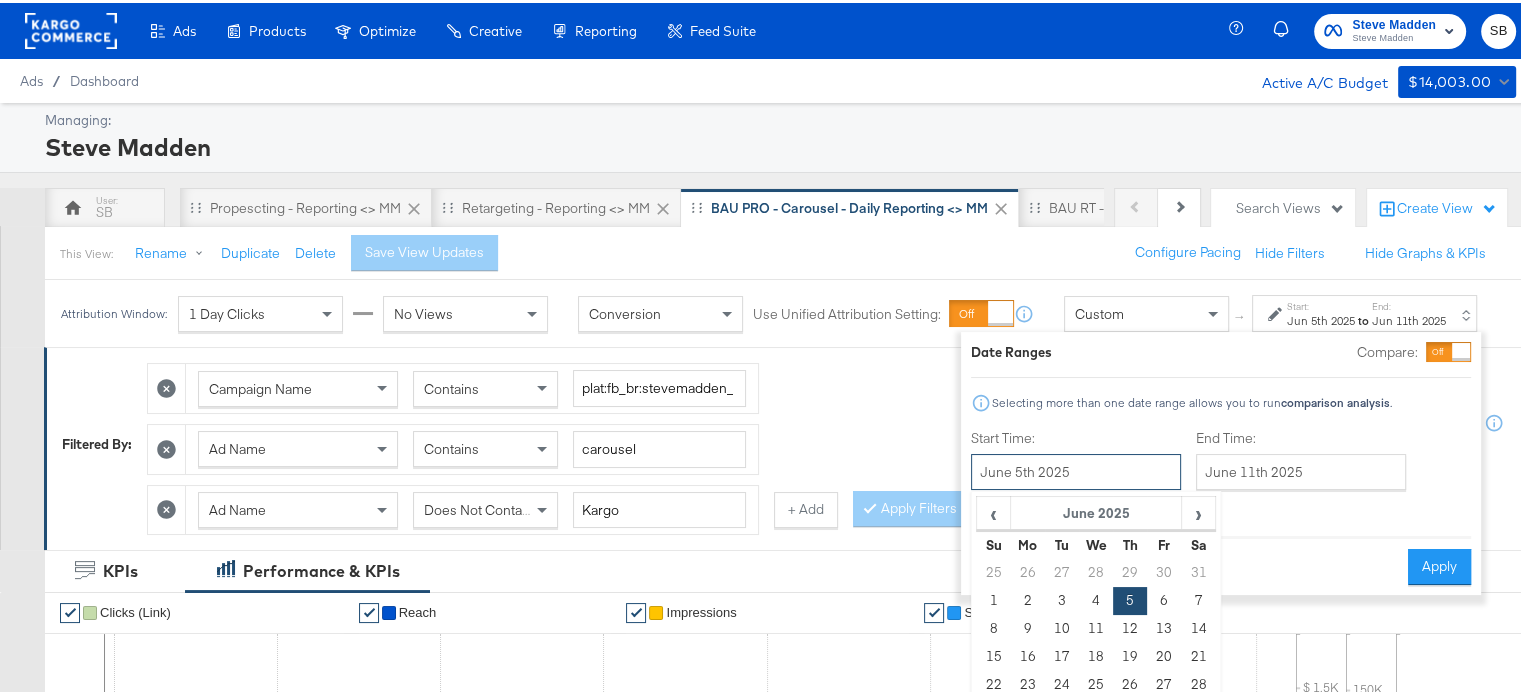 click on "June 5th 2025" at bounding box center [1076, 469] 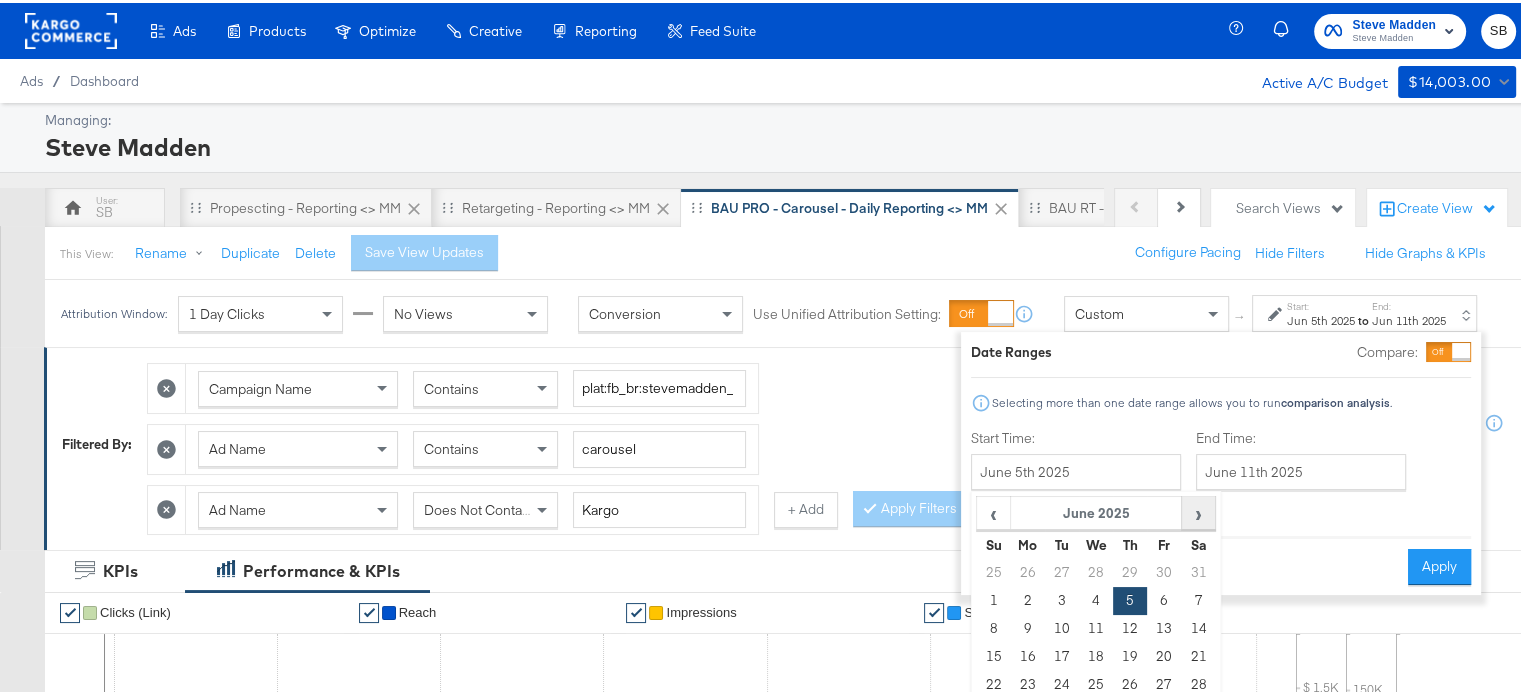 click on "›" at bounding box center [1198, 510] 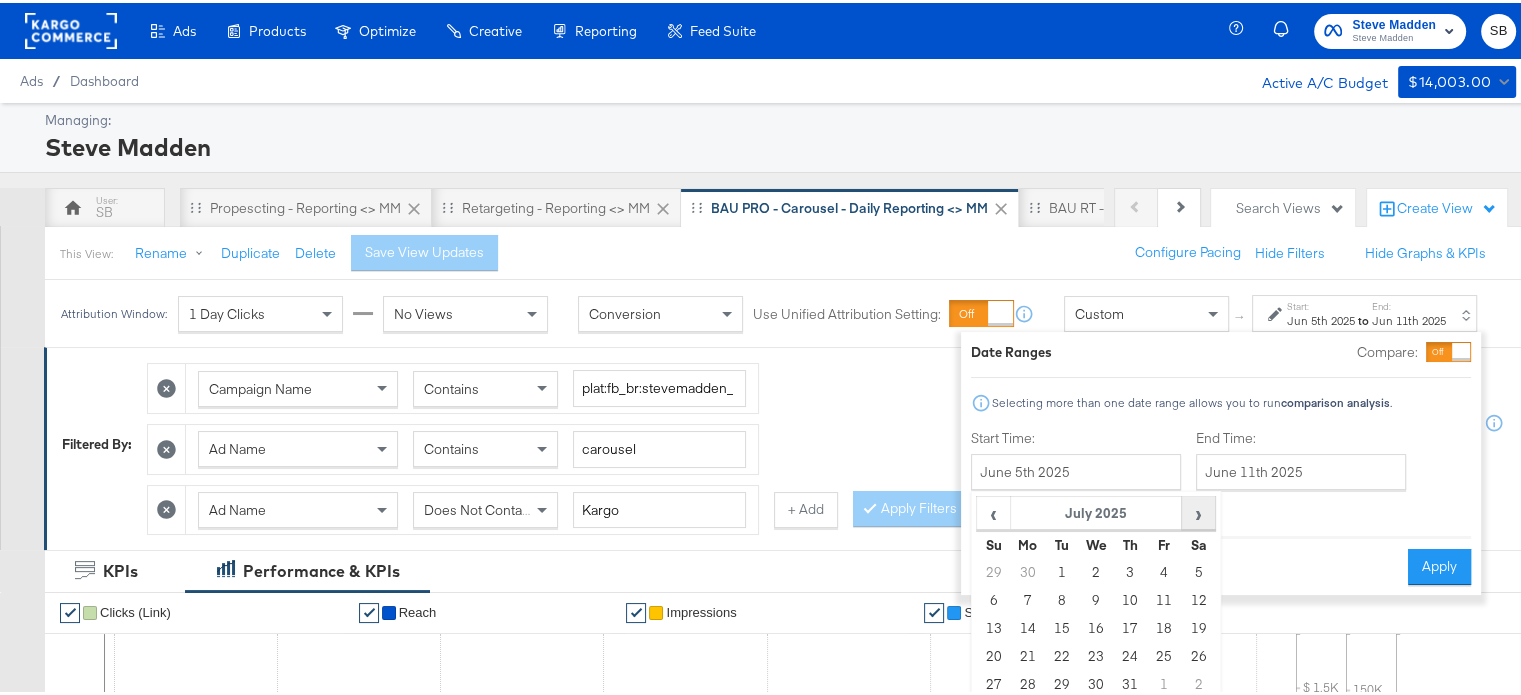 click on "›" at bounding box center [1198, 510] 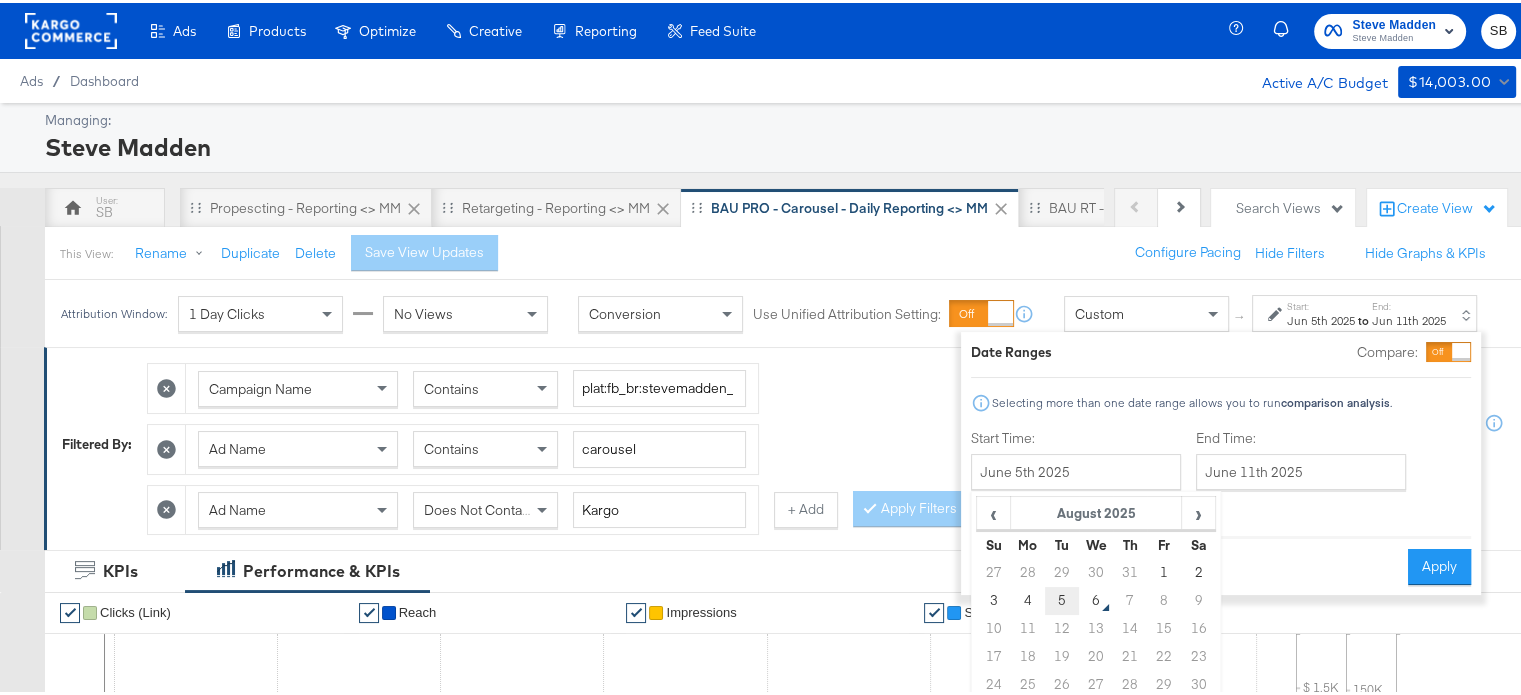 click on "5" at bounding box center (1062, 598) 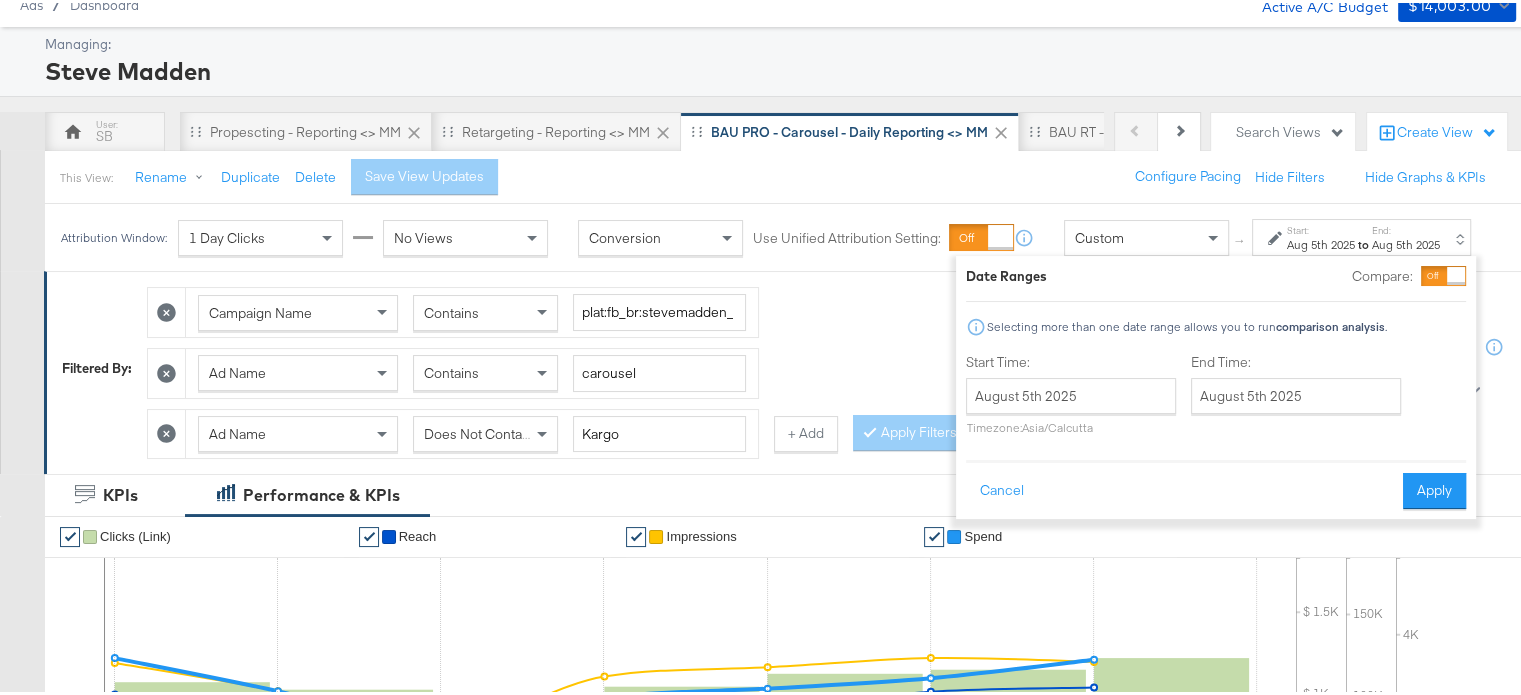 scroll, scrollTop: 82, scrollLeft: 0, axis: vertical 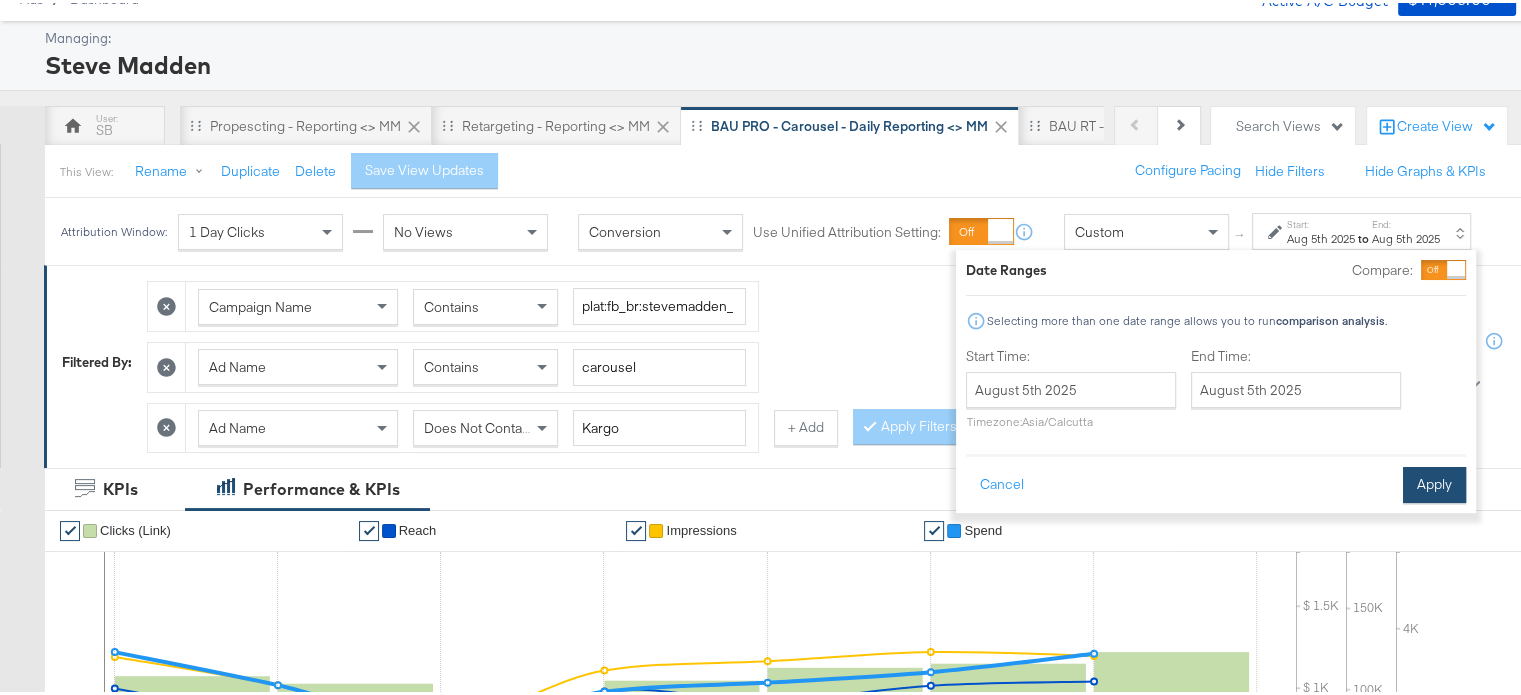 click on "Apply" at bounding box center [1434, 482] 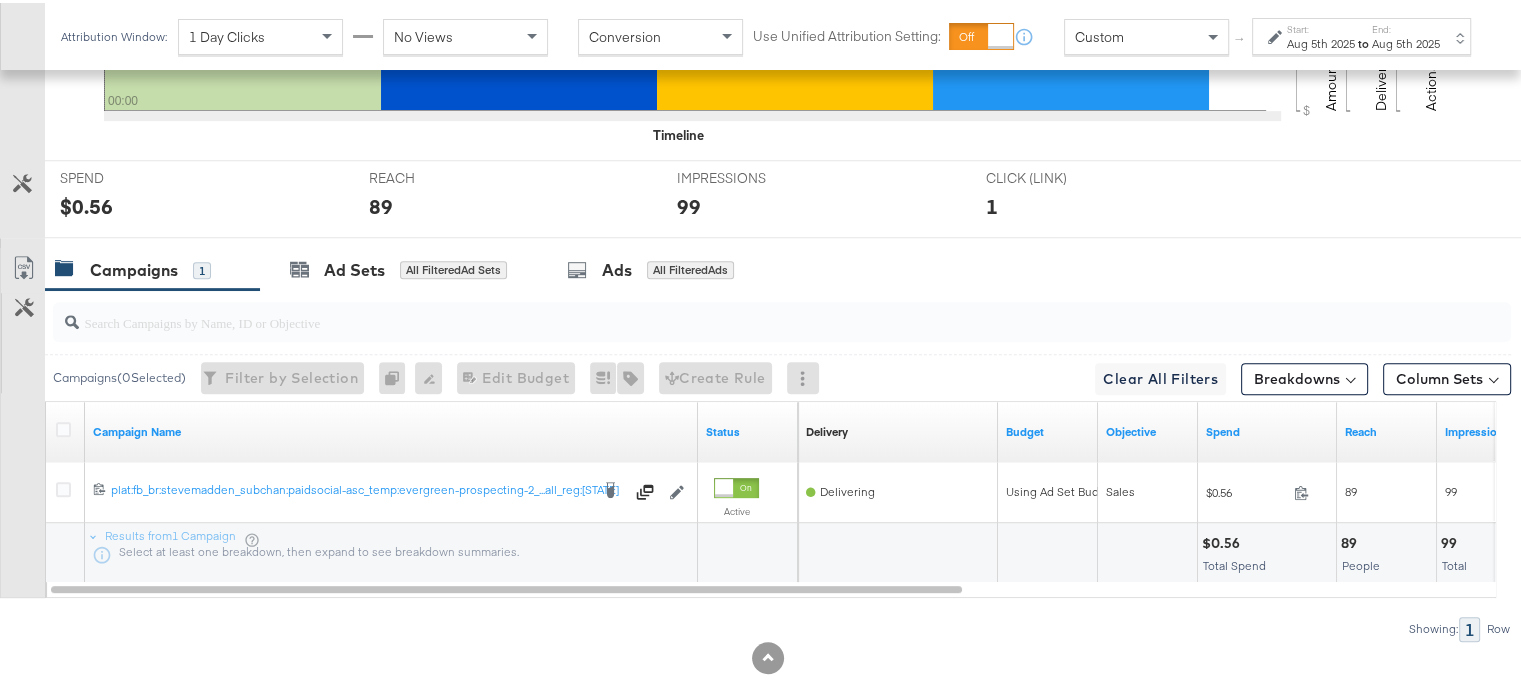 scroll, scrollTop: 849, scrollLeft: 0, axis: vertical 